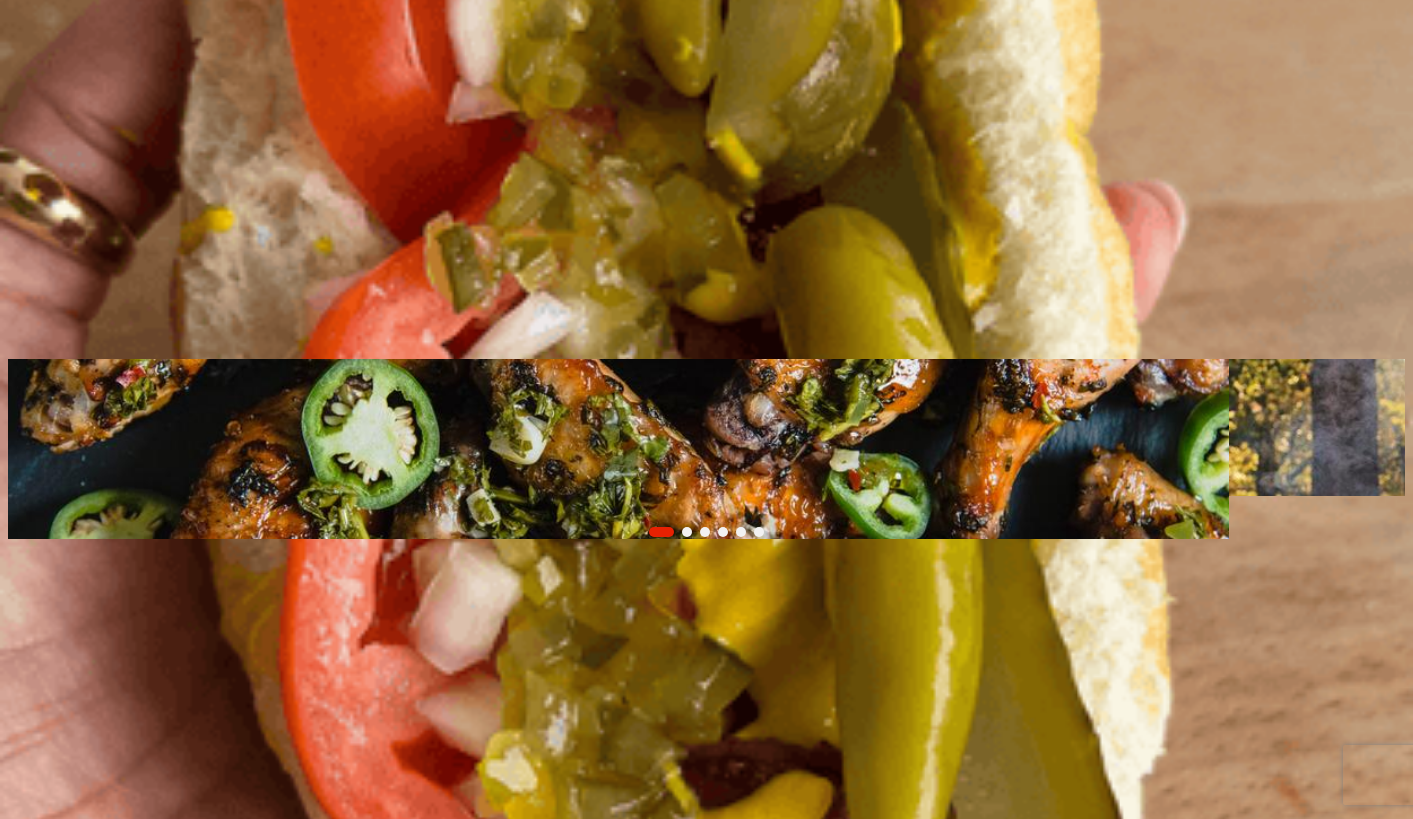 scroll, scrollTop: 0, scrollLeft: 0, axis: both 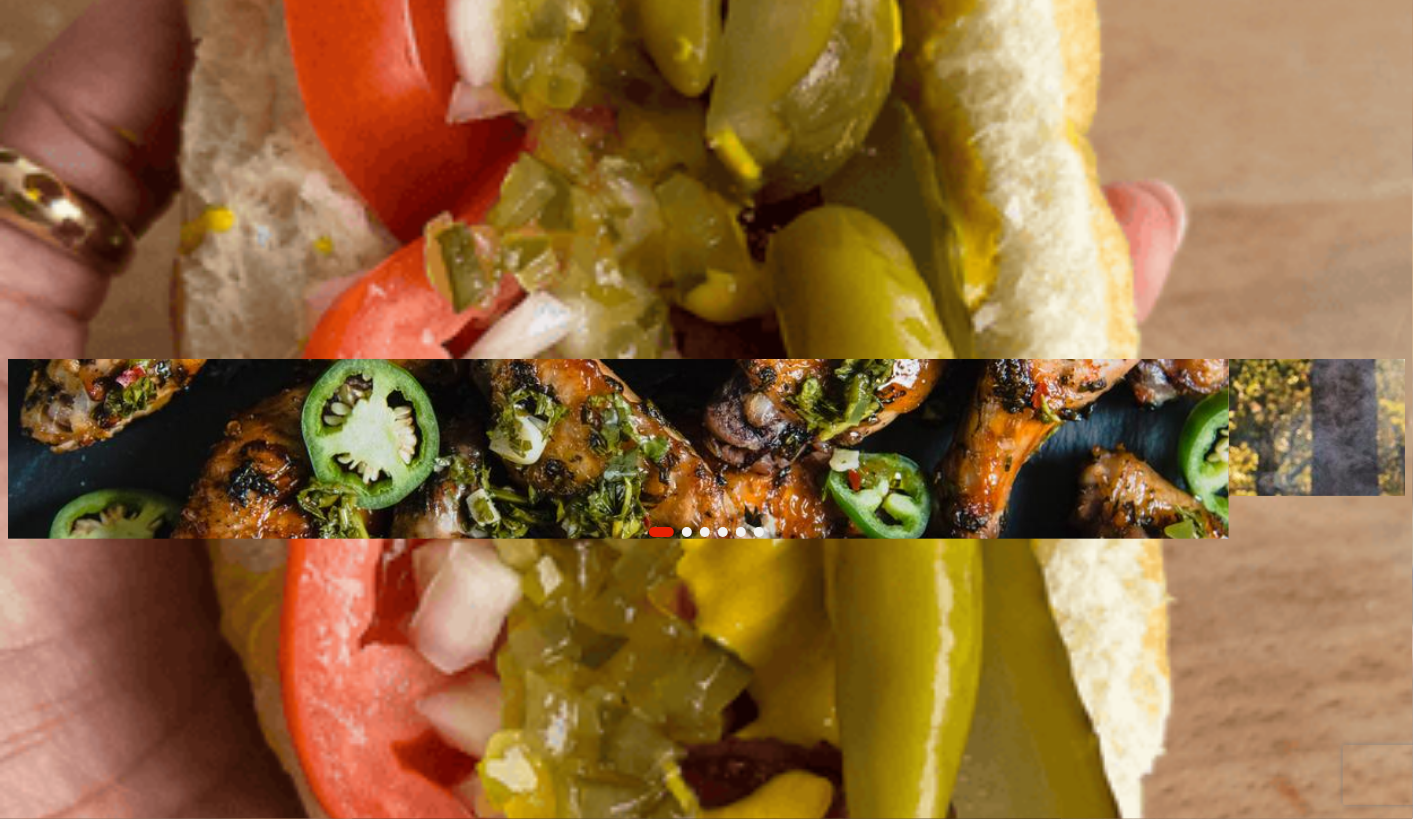 click on "Log In" at bounding box center (150, 309) 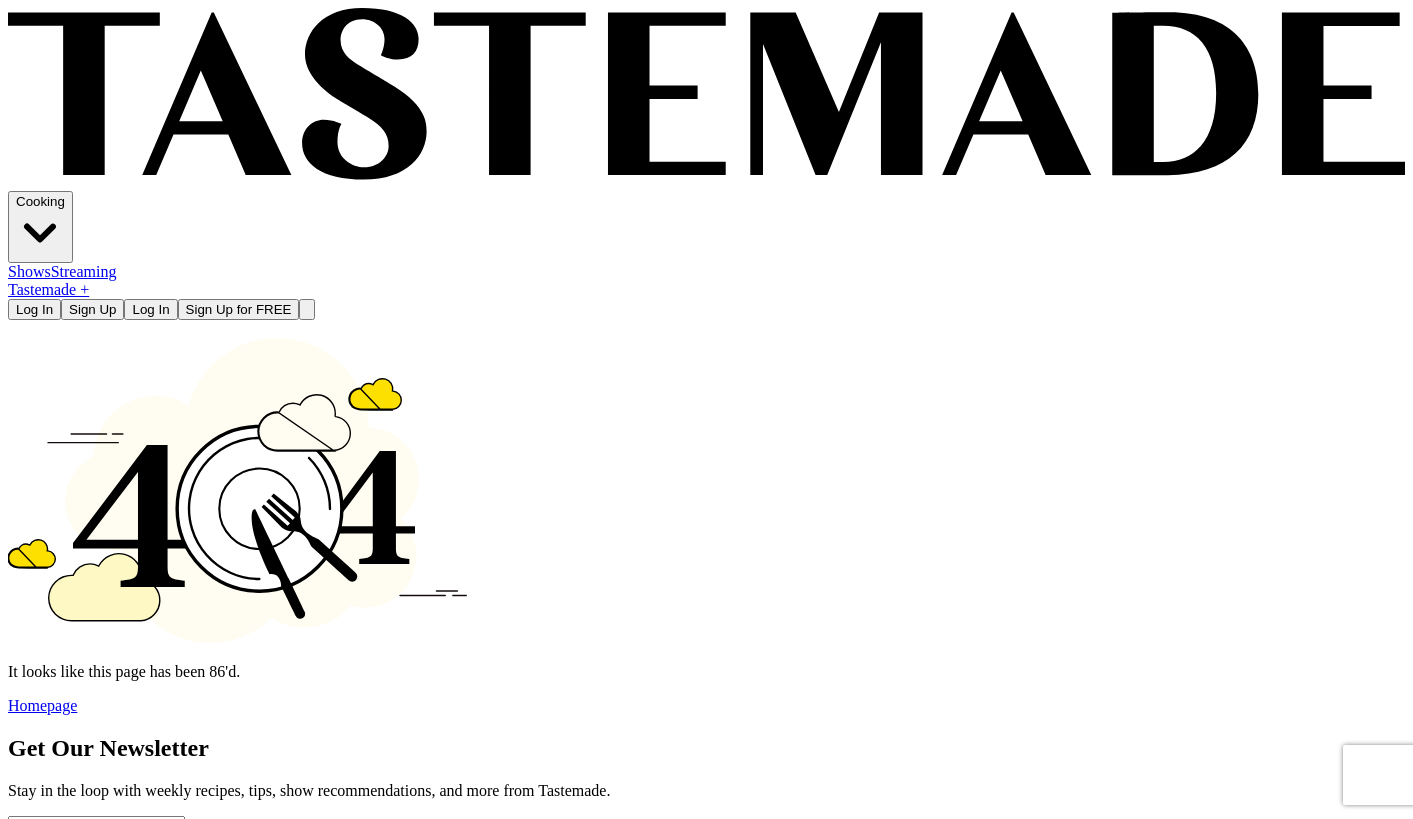 scroll, scrollTop: 0, scrollLeft: 0, axis: both 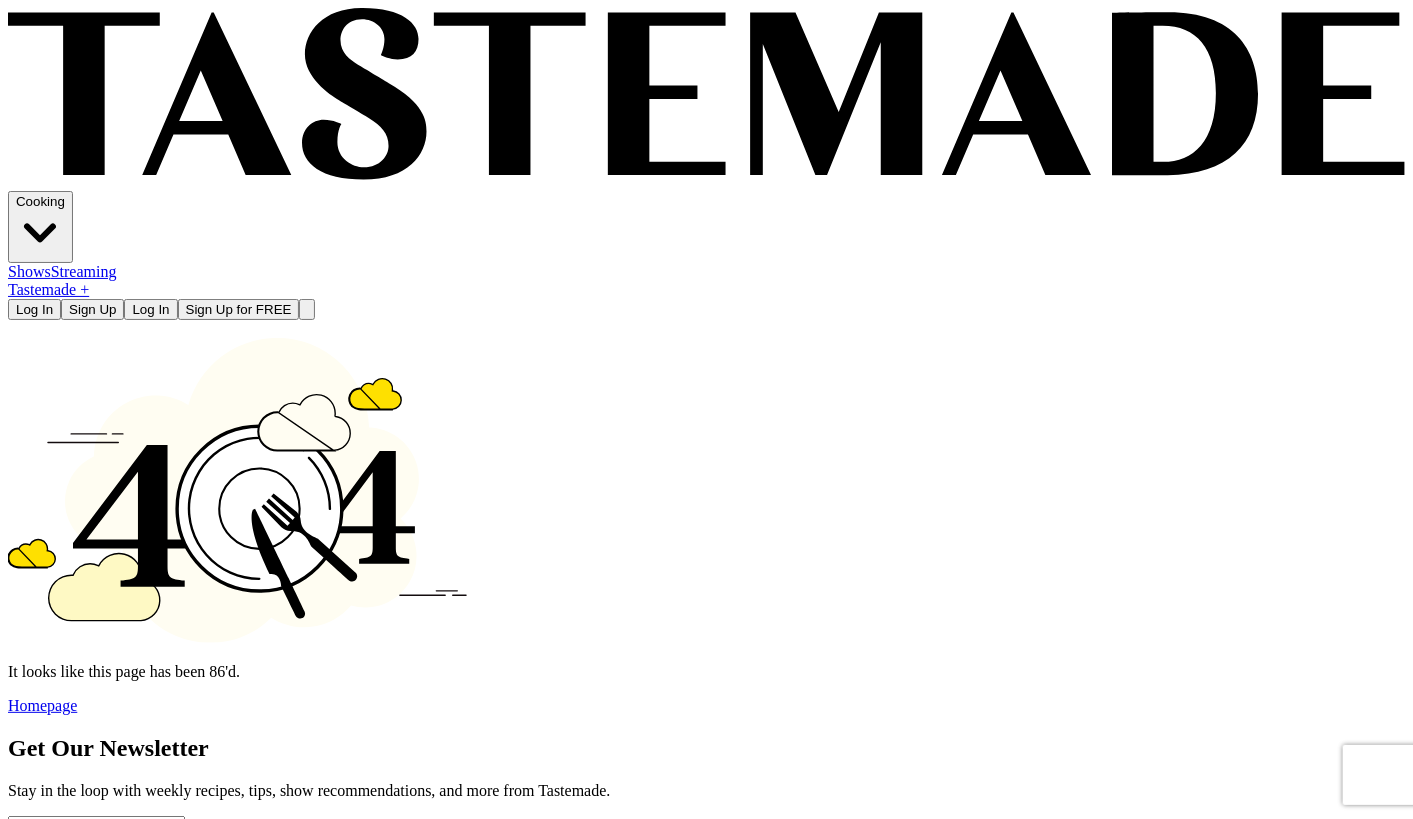 click on "Log In" at bounding box center (150, 309) 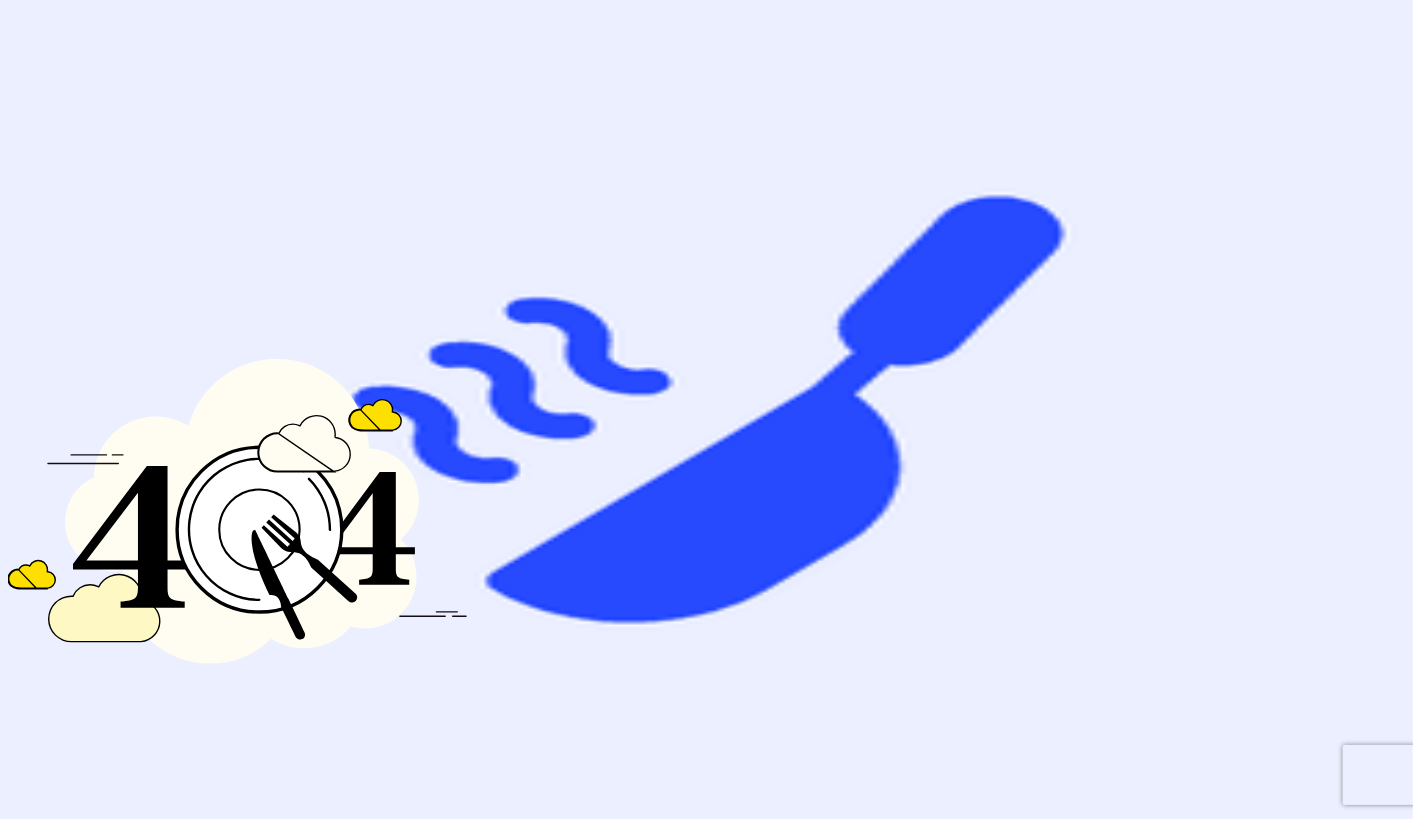 click on "Tastemade +" at bounding box center (48, 289) 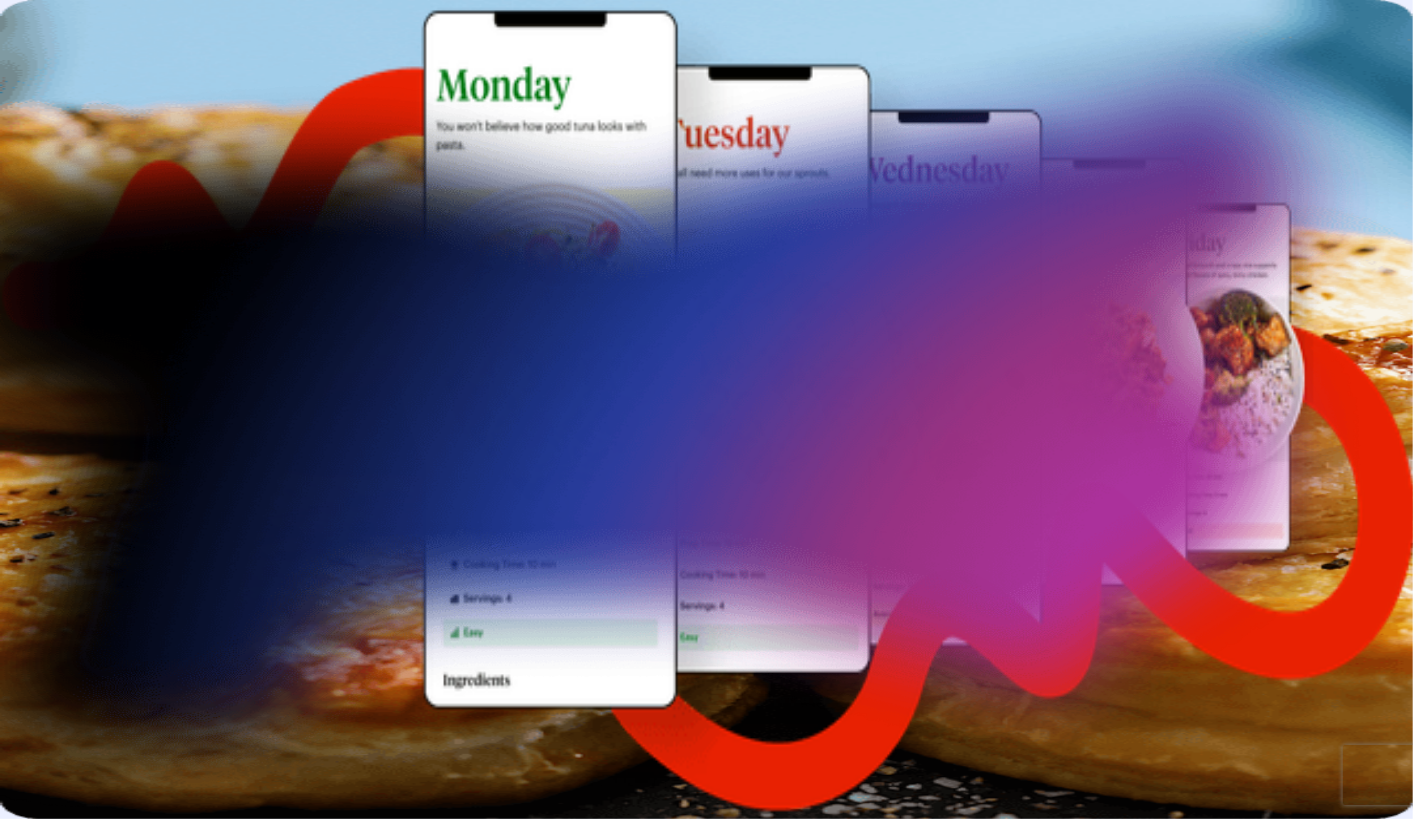 scroll, scrollTop: 0, scrollLeft: 0, axis: both 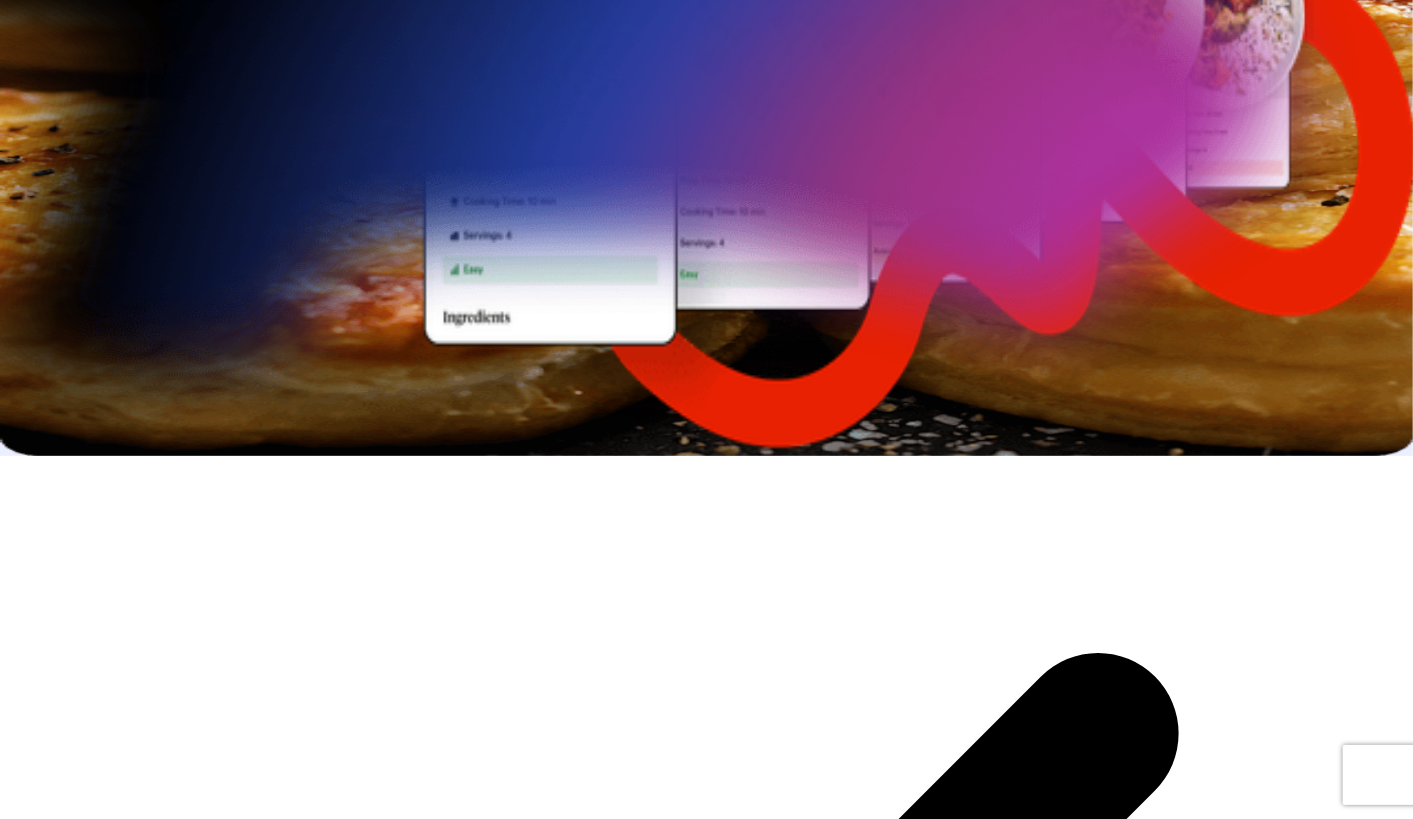 click on "Try 1 week FREE" at bounding box center [65, 10173] 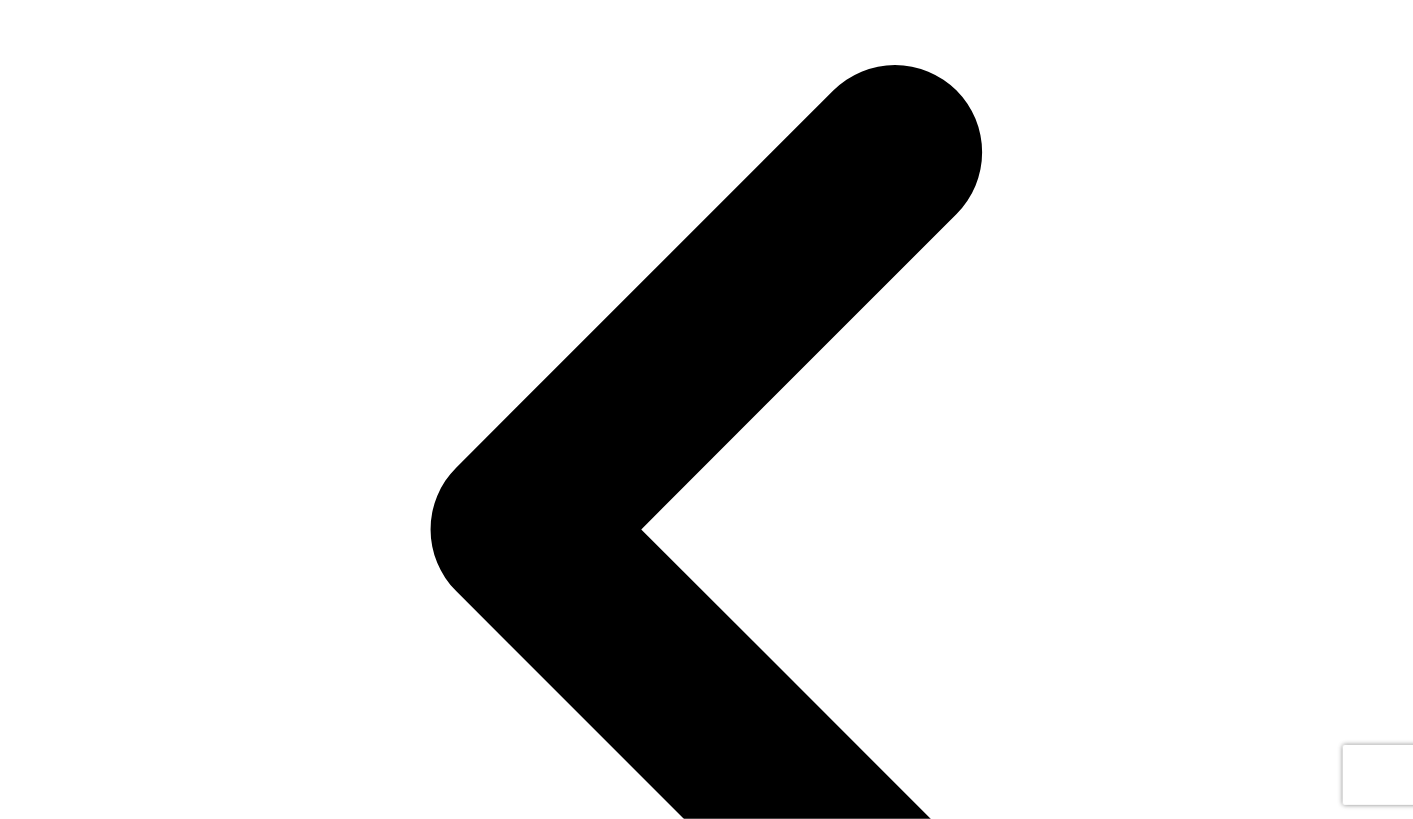 scroll, scrollTop: 187, scrollLeft: 0, axis: vertical 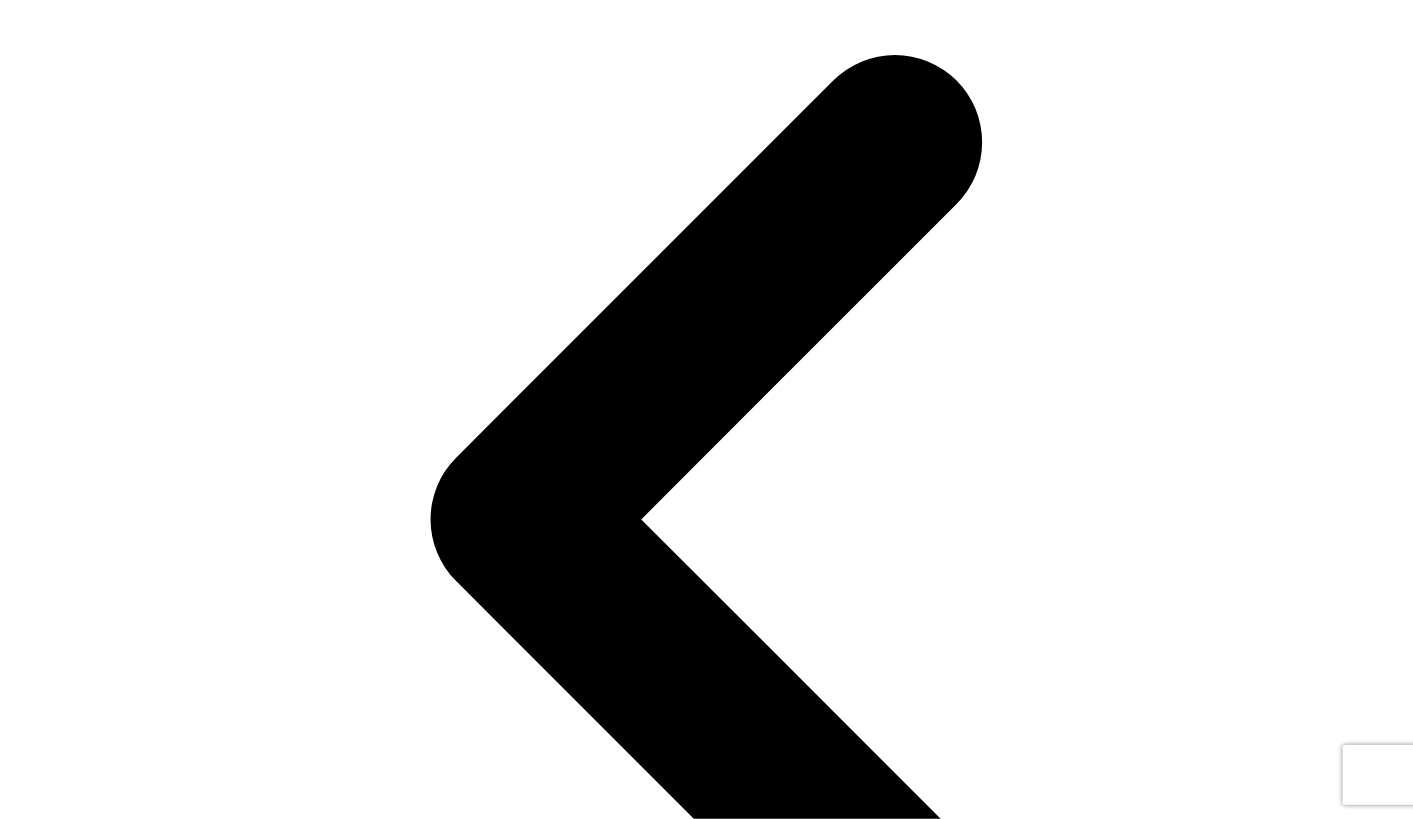 click on "Continue to Payment" at bounding box center (78, 1901) 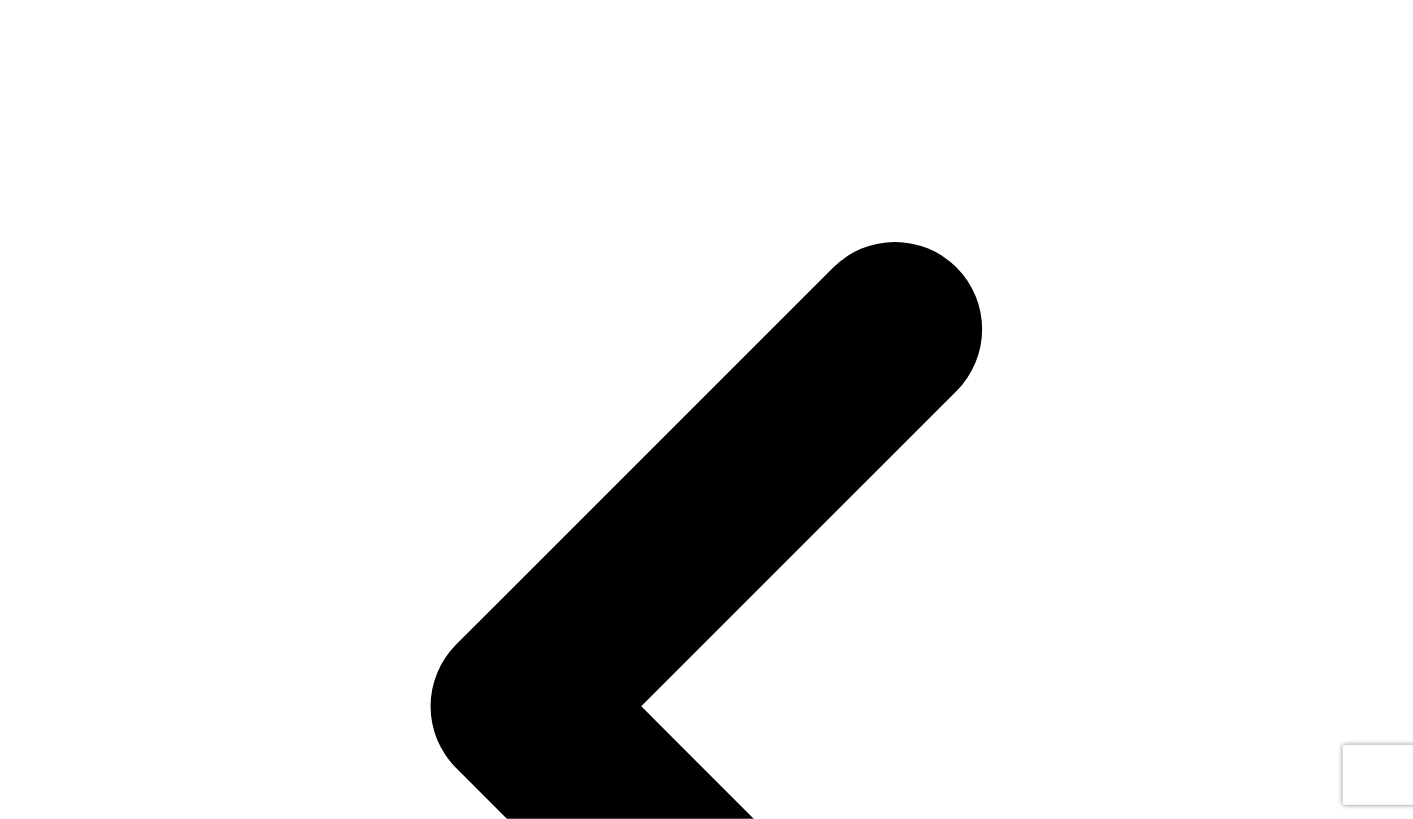 click on "Account Details Payment Account: [EMAIL] Review Your Payment Method Subscribe 1 week FREE, then $49.99/year $ 0.00" at bounding box center (706, 1633) 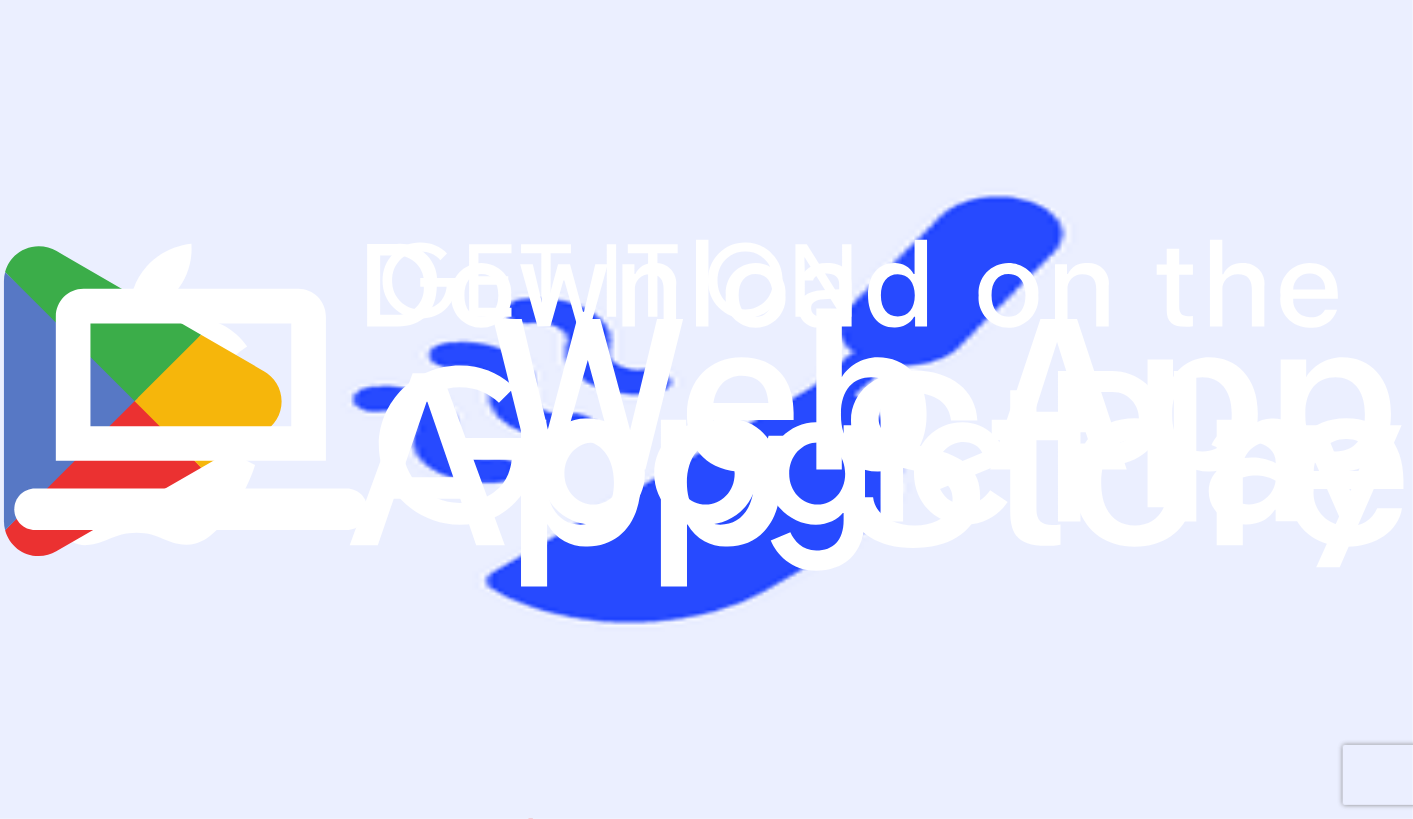 click at bounding box center (706, 409) 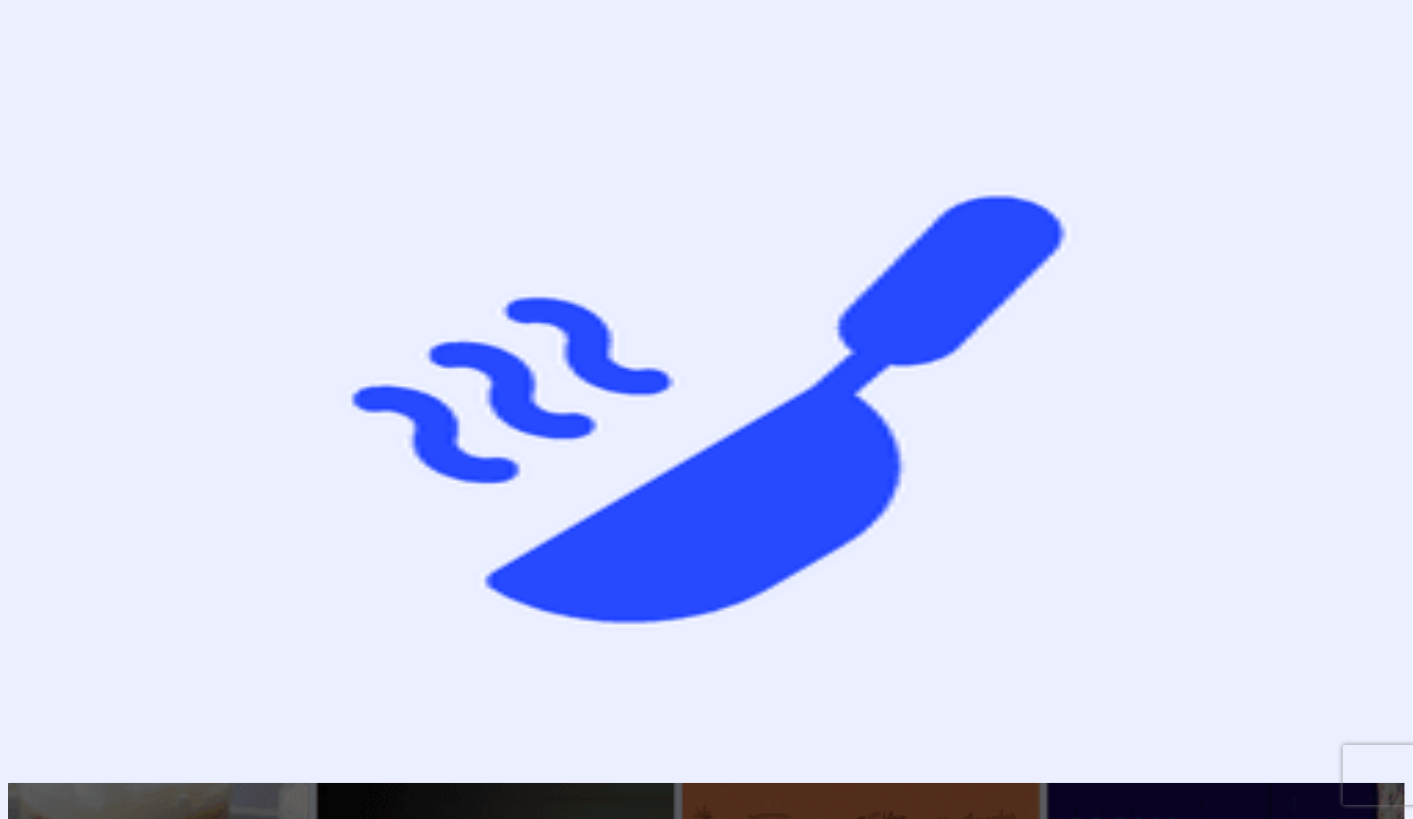 click on "Cancel Subscription" at bounding box center (311, 1770) 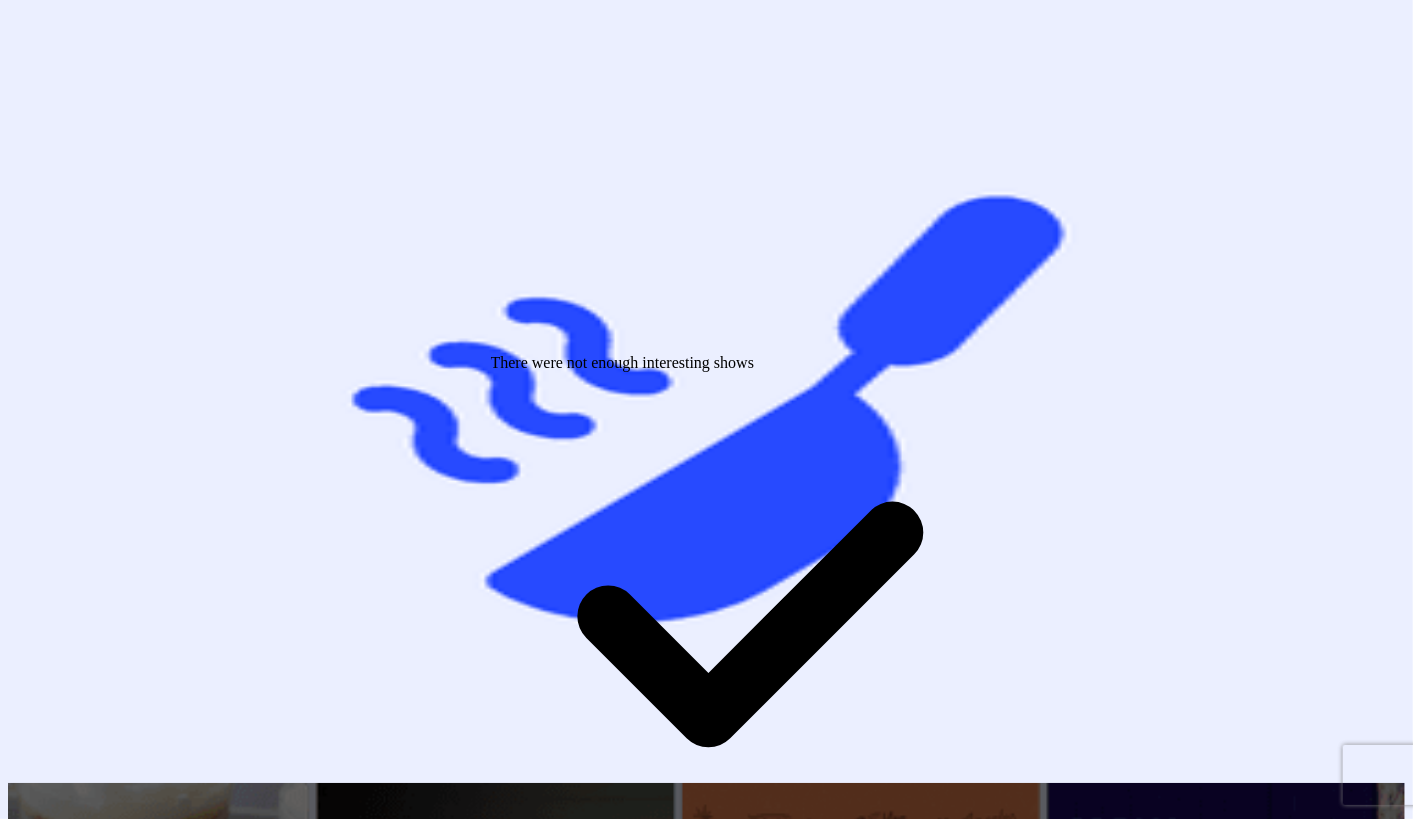 click on "Please select an option" at bounding box center (85, 16483) 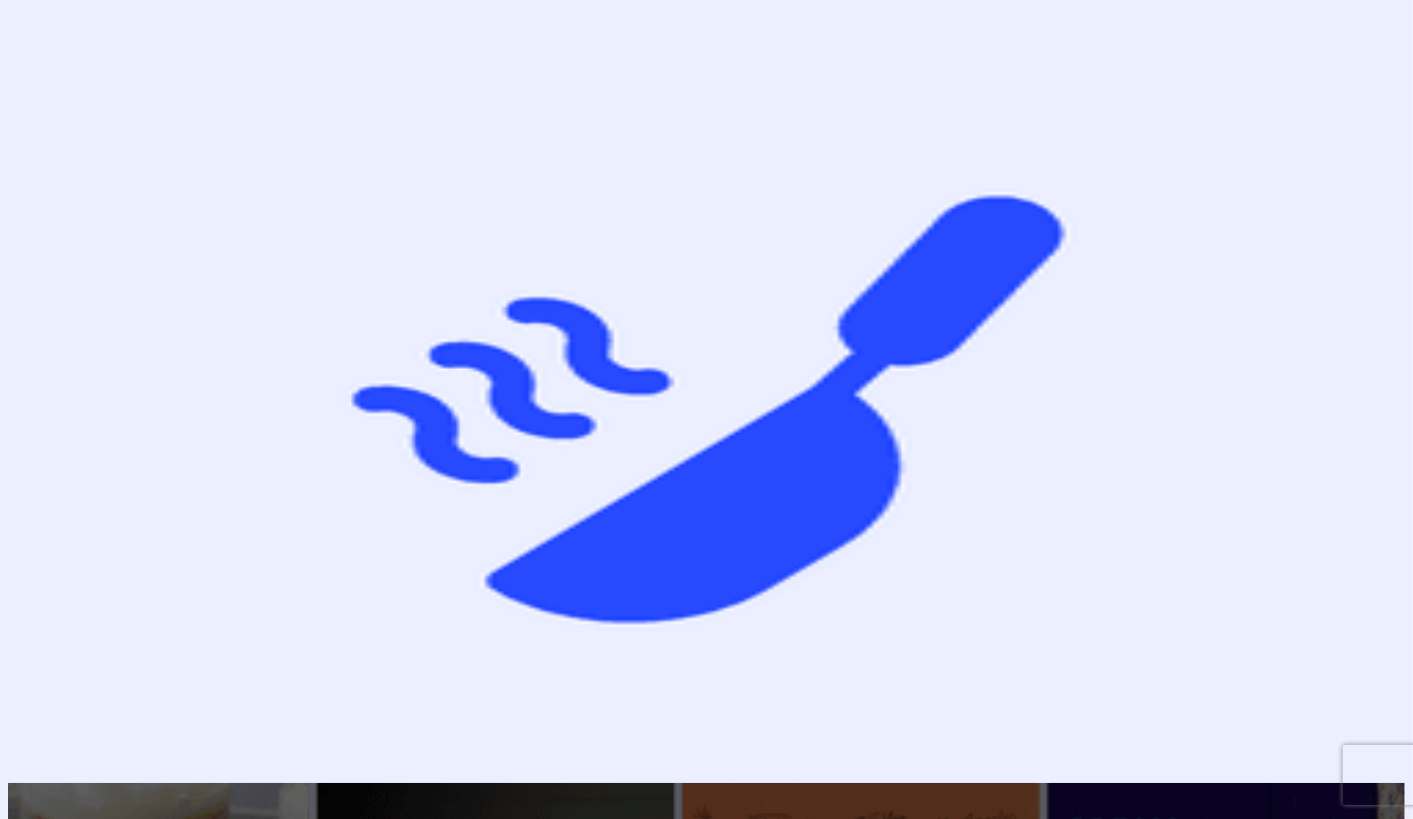 click at bounding box center [88, 17943] 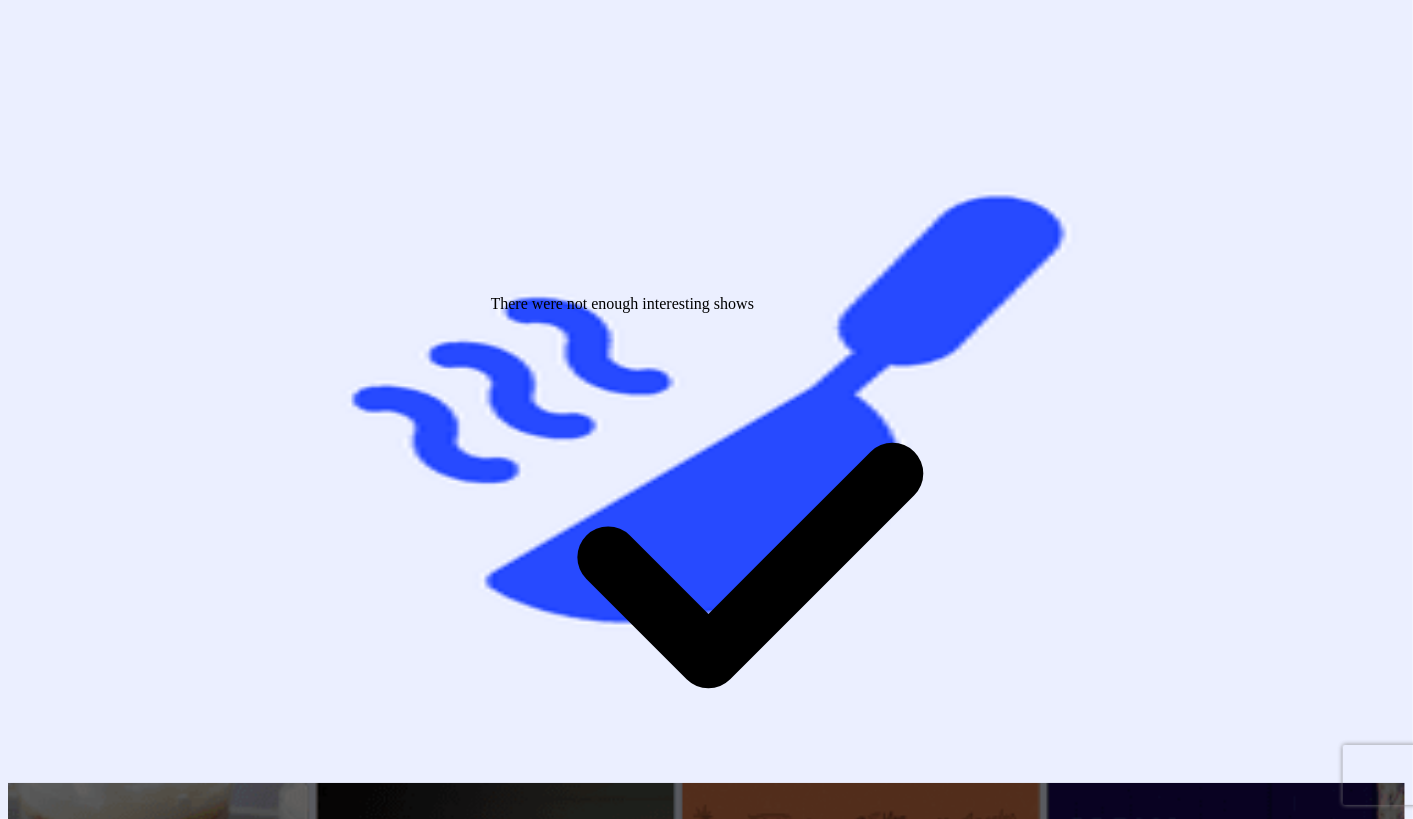 scroll, scrollTop: 160, scrollLeft: 0, axis: vertical 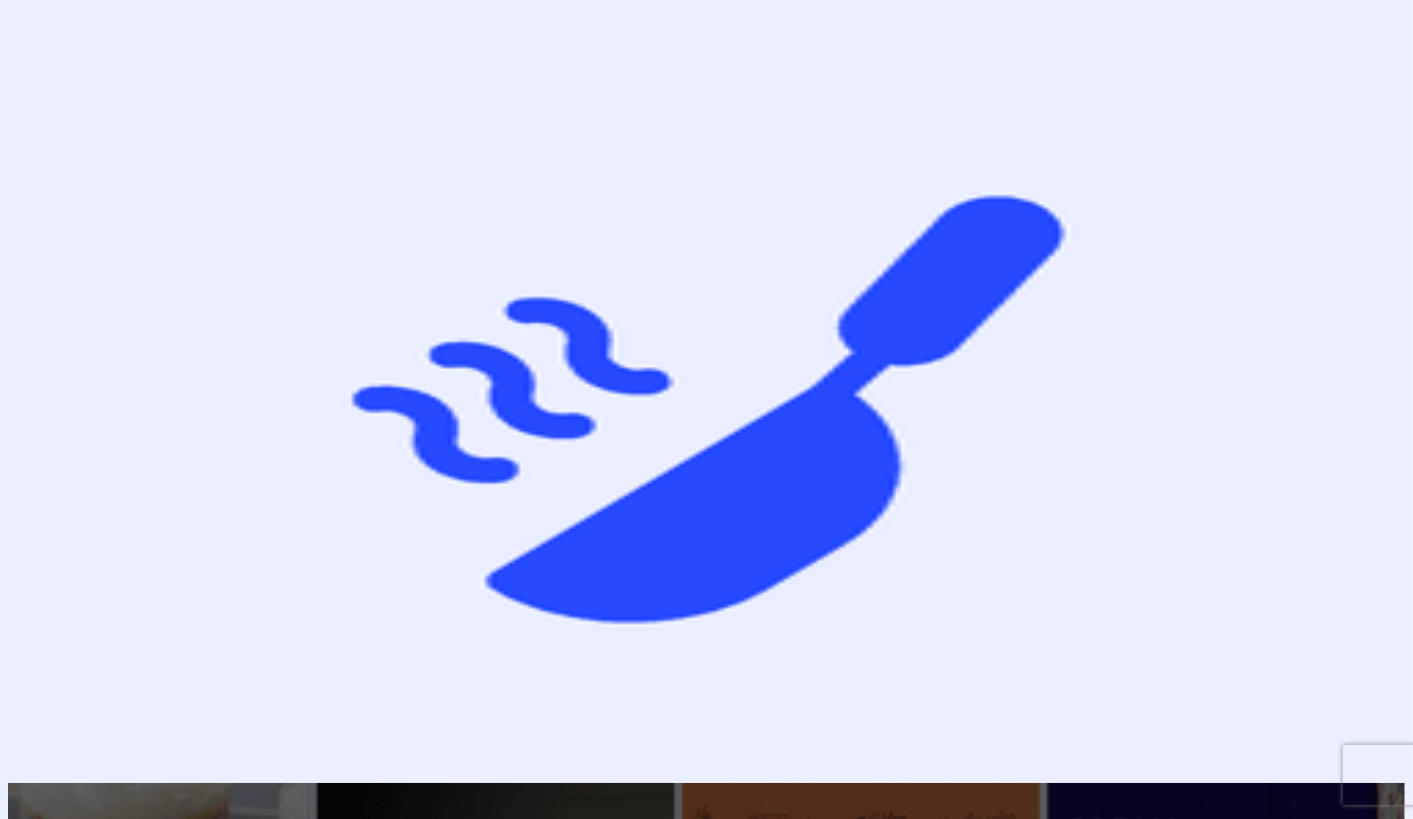 click on "Submit" at bounding box center [197, 18023] 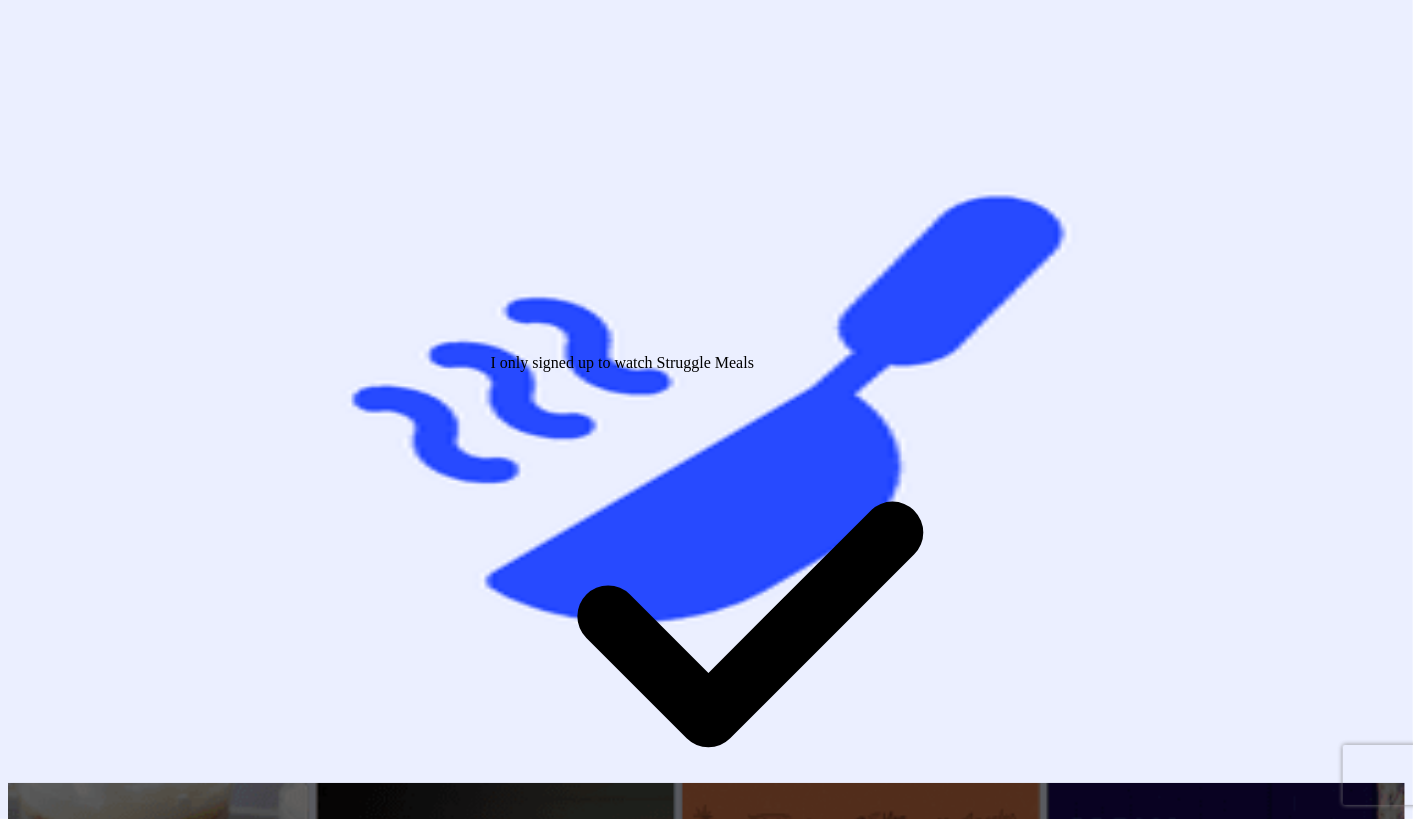 click on "Please select an option" at bounding box center (85, 16483) 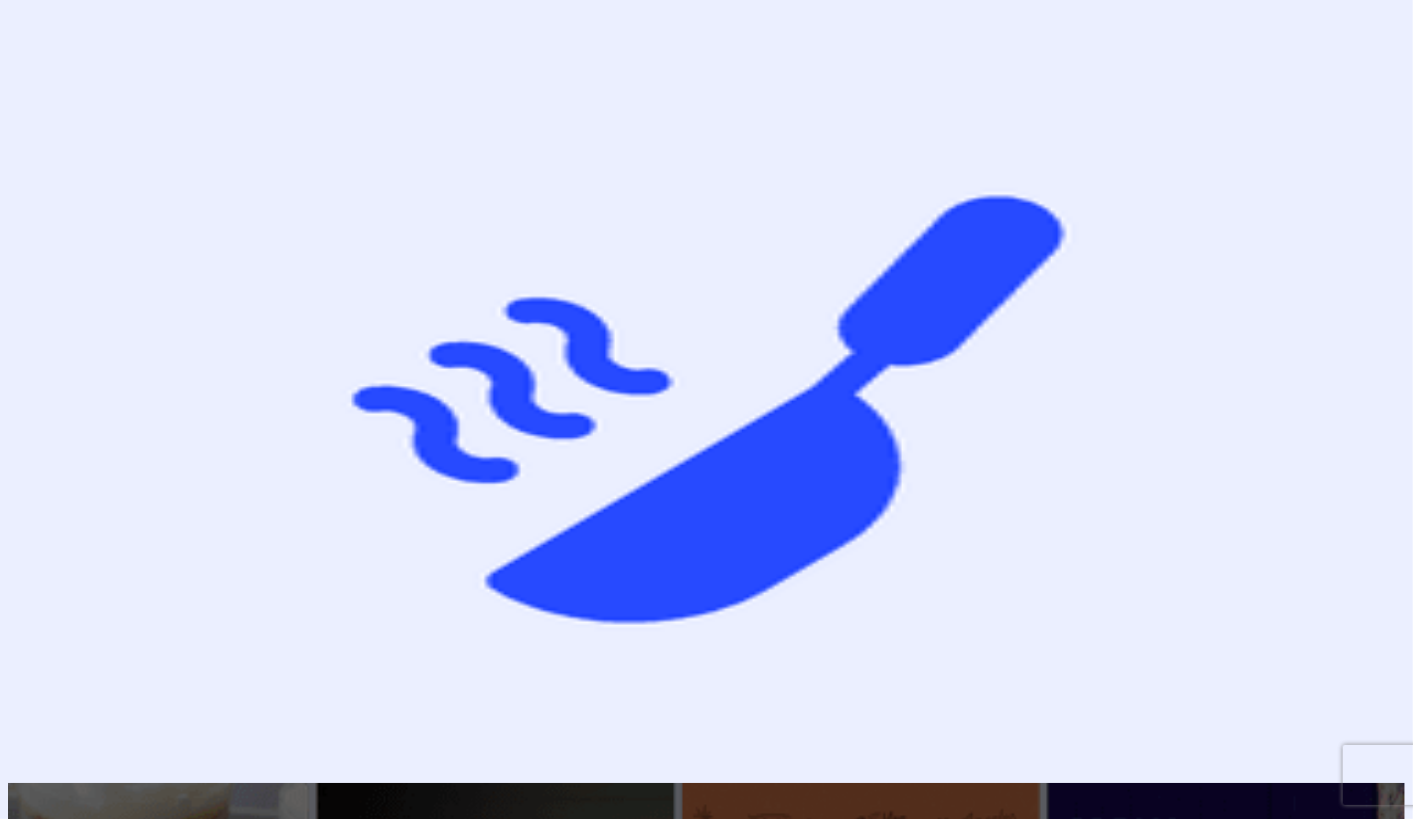 click at bounding box center (88, 17943) 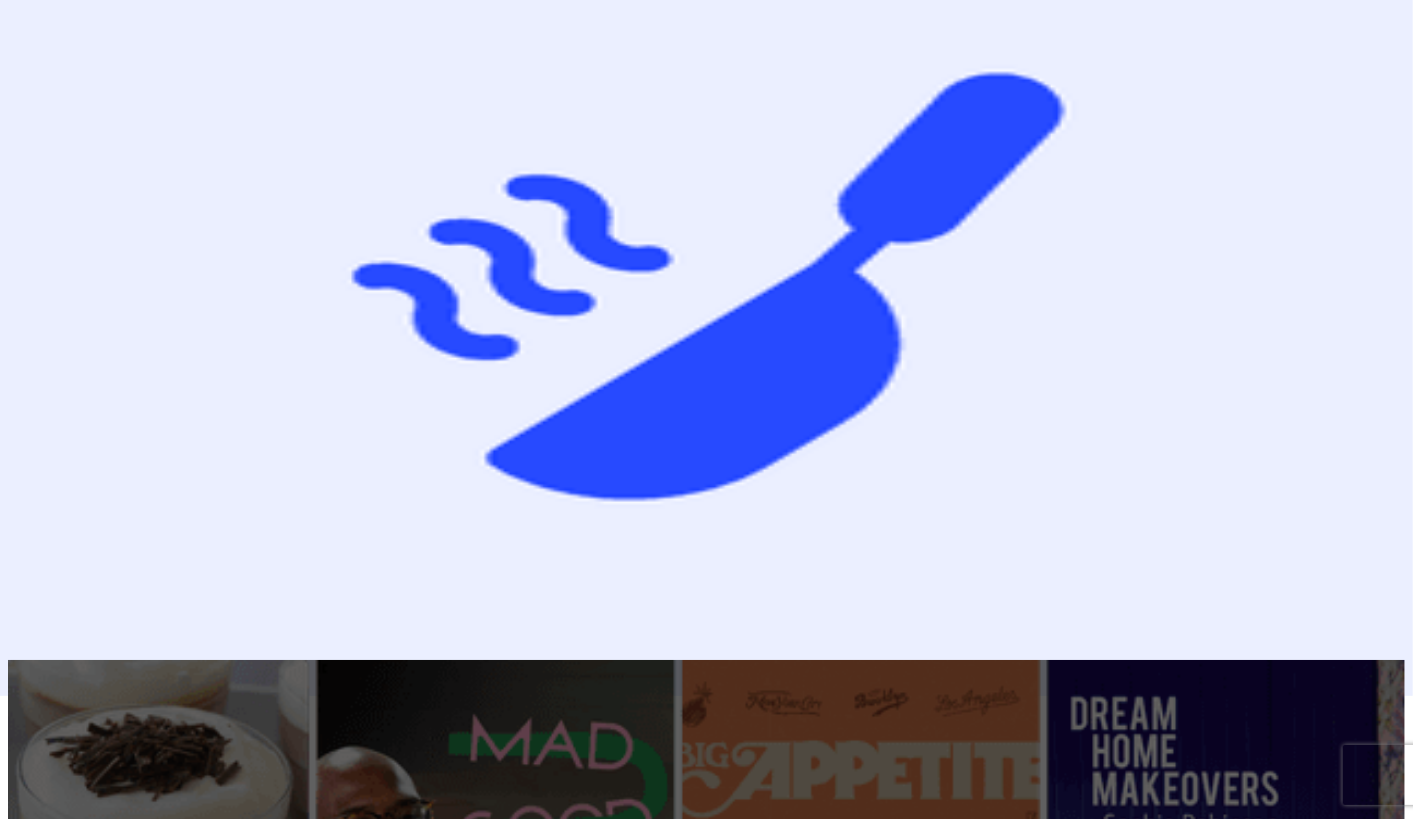 scroll, scrollTop: 0, scrollLeft: 0, axis: both 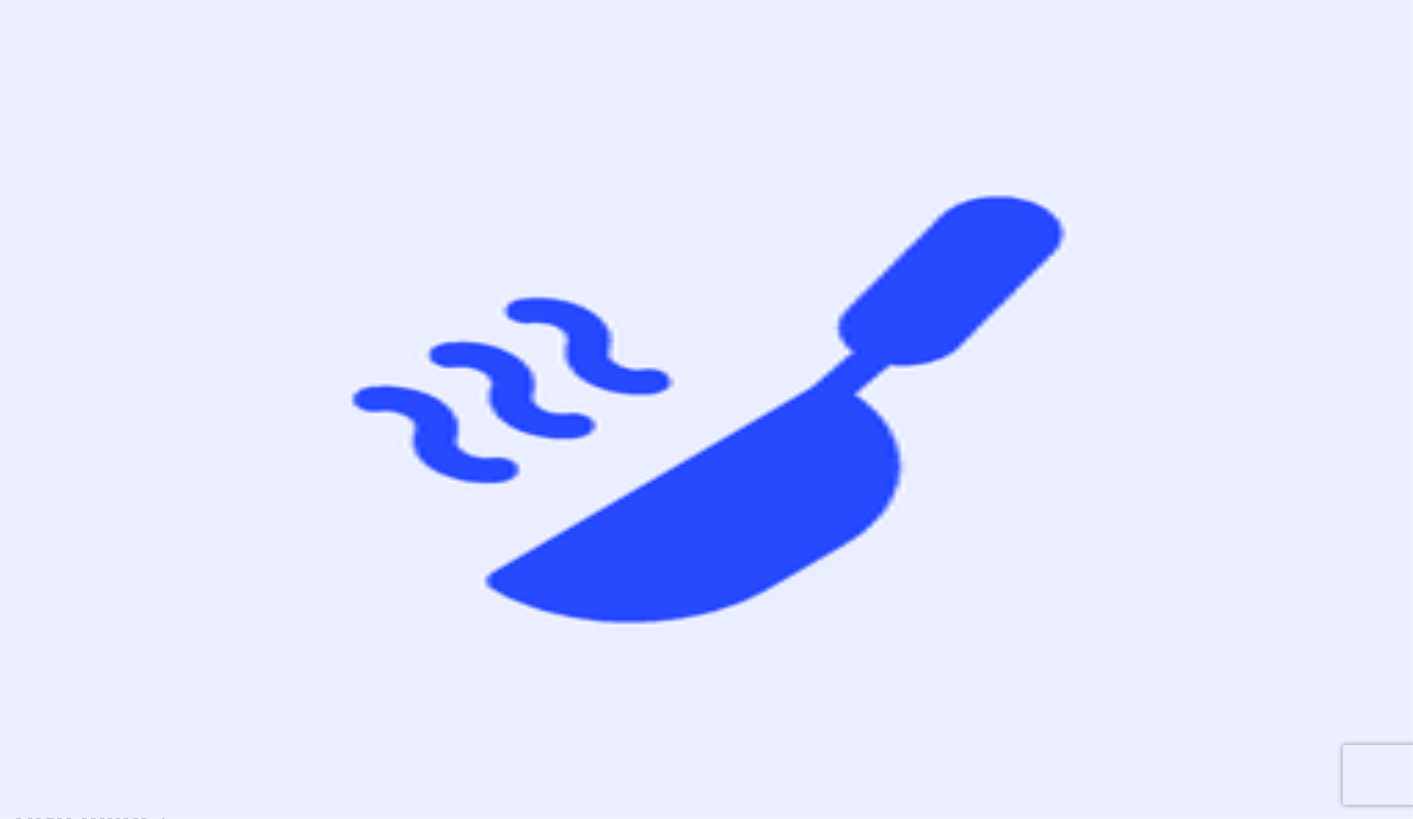 click at bounding box center [706, 409] 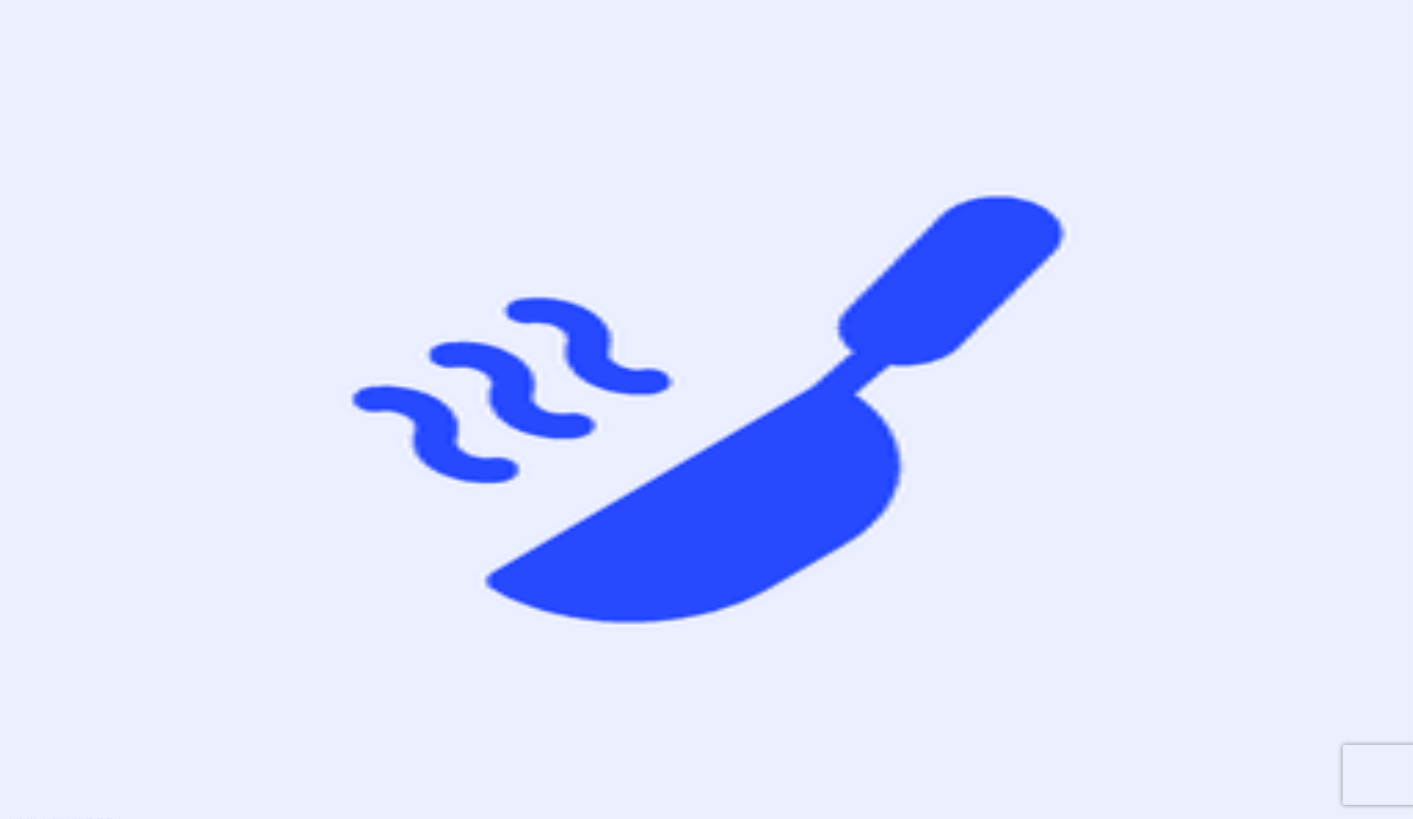 click on "Taste Profile" at bounding box center (162, 838) 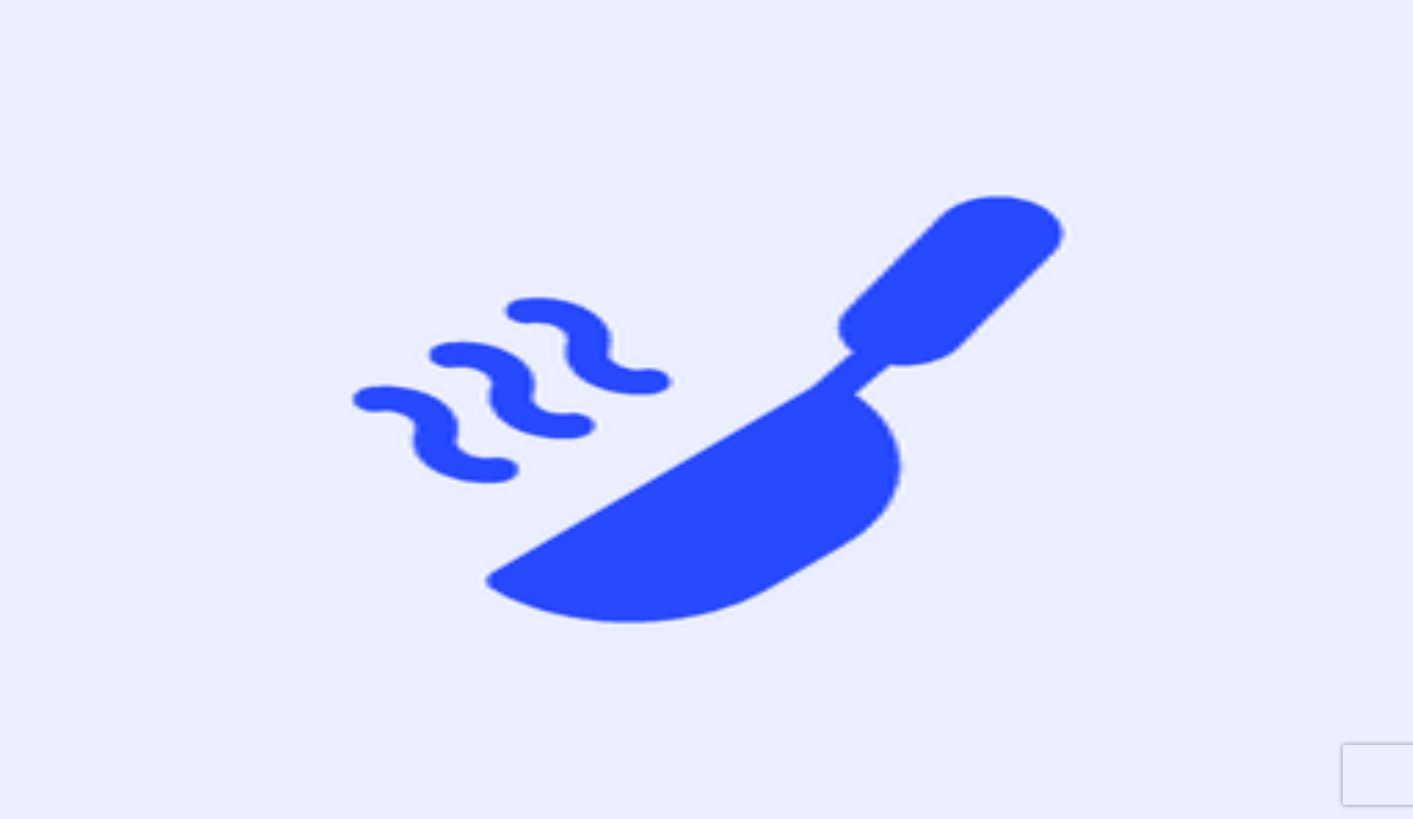 click at bounding box center (706, 81) 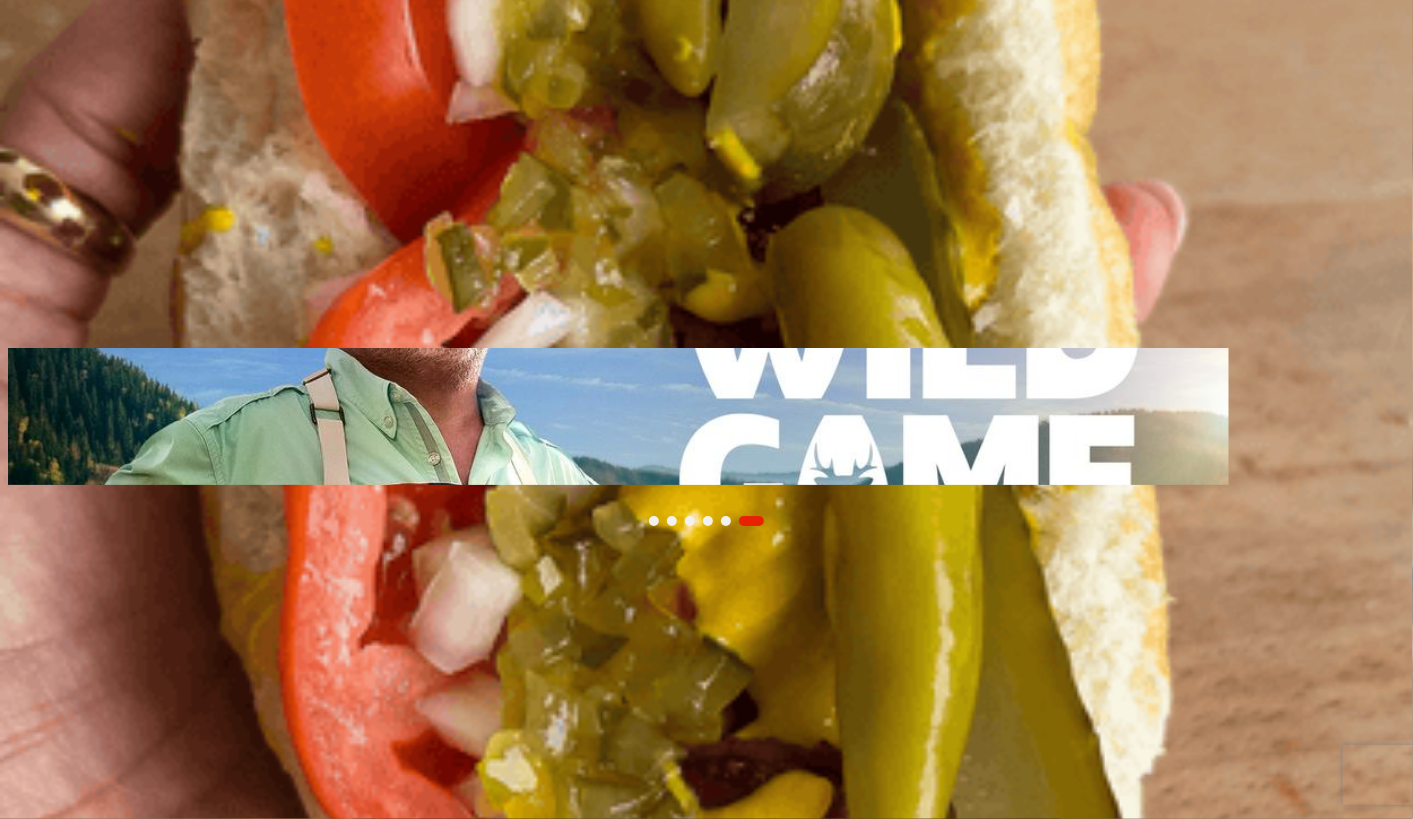 click on "Recipes" at bounding box center [33, 239] 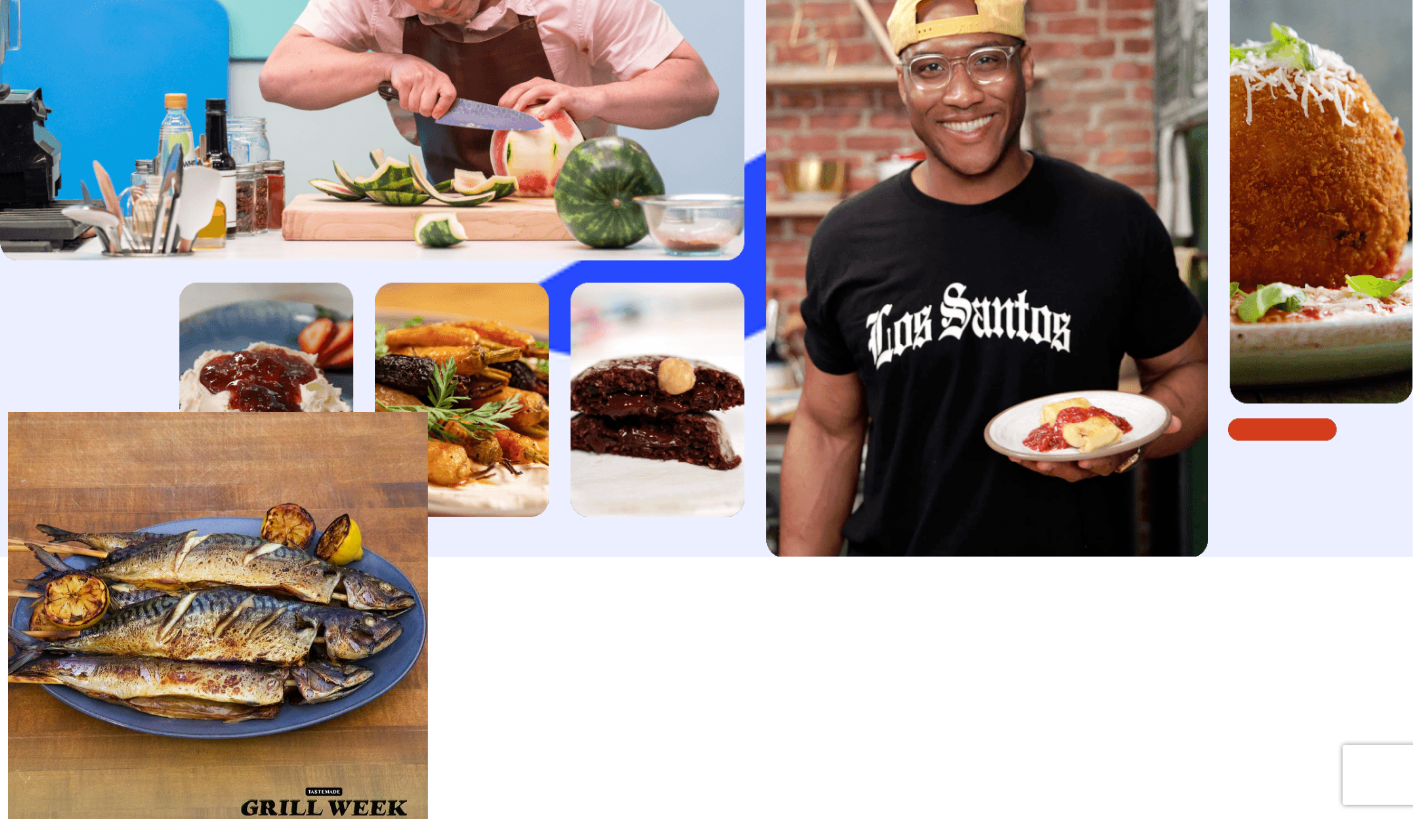scroll, scrollTop: 472, scrollLeft: 0, axis: vertical 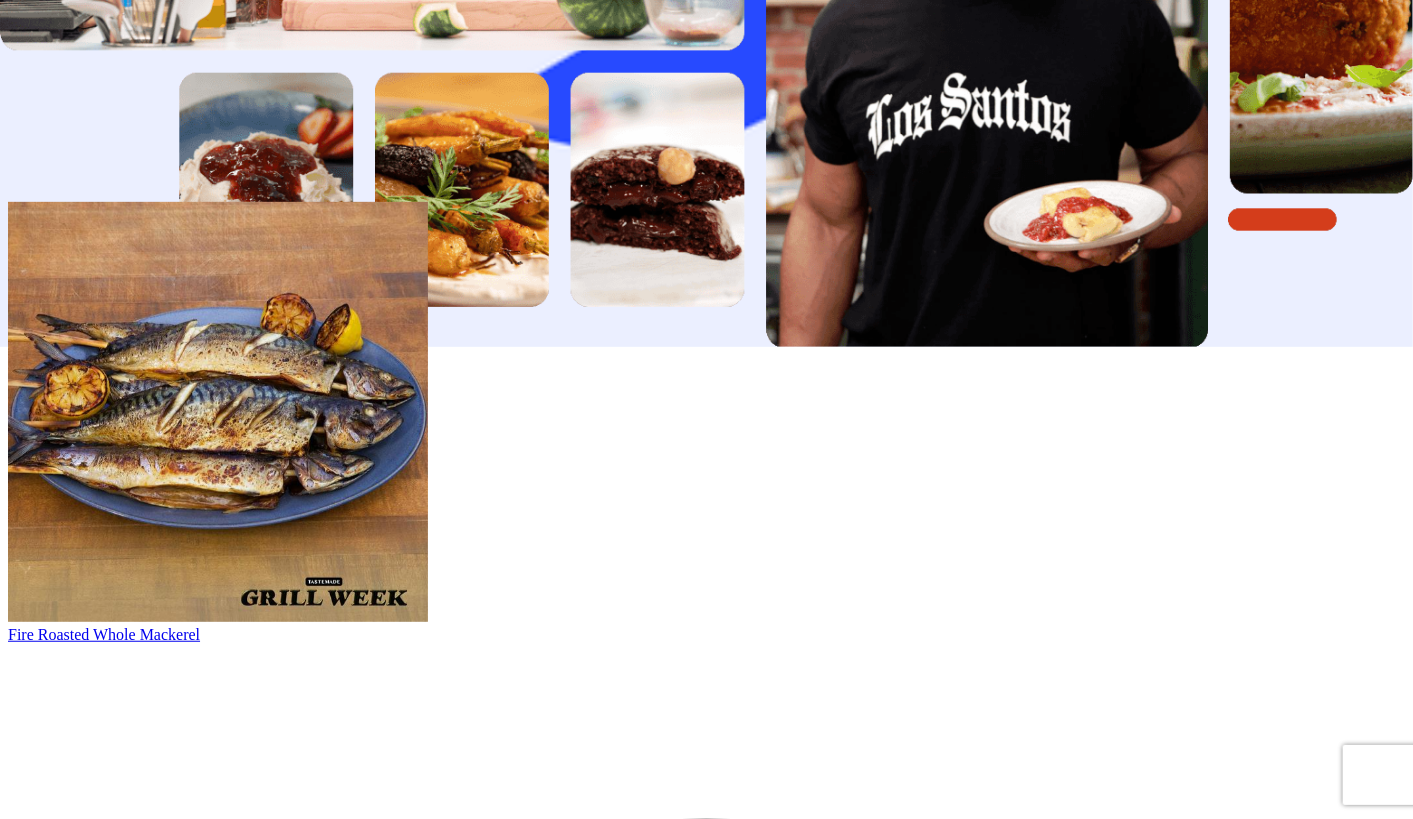 click on "Street Corn" at bounding box center [44, 2548] 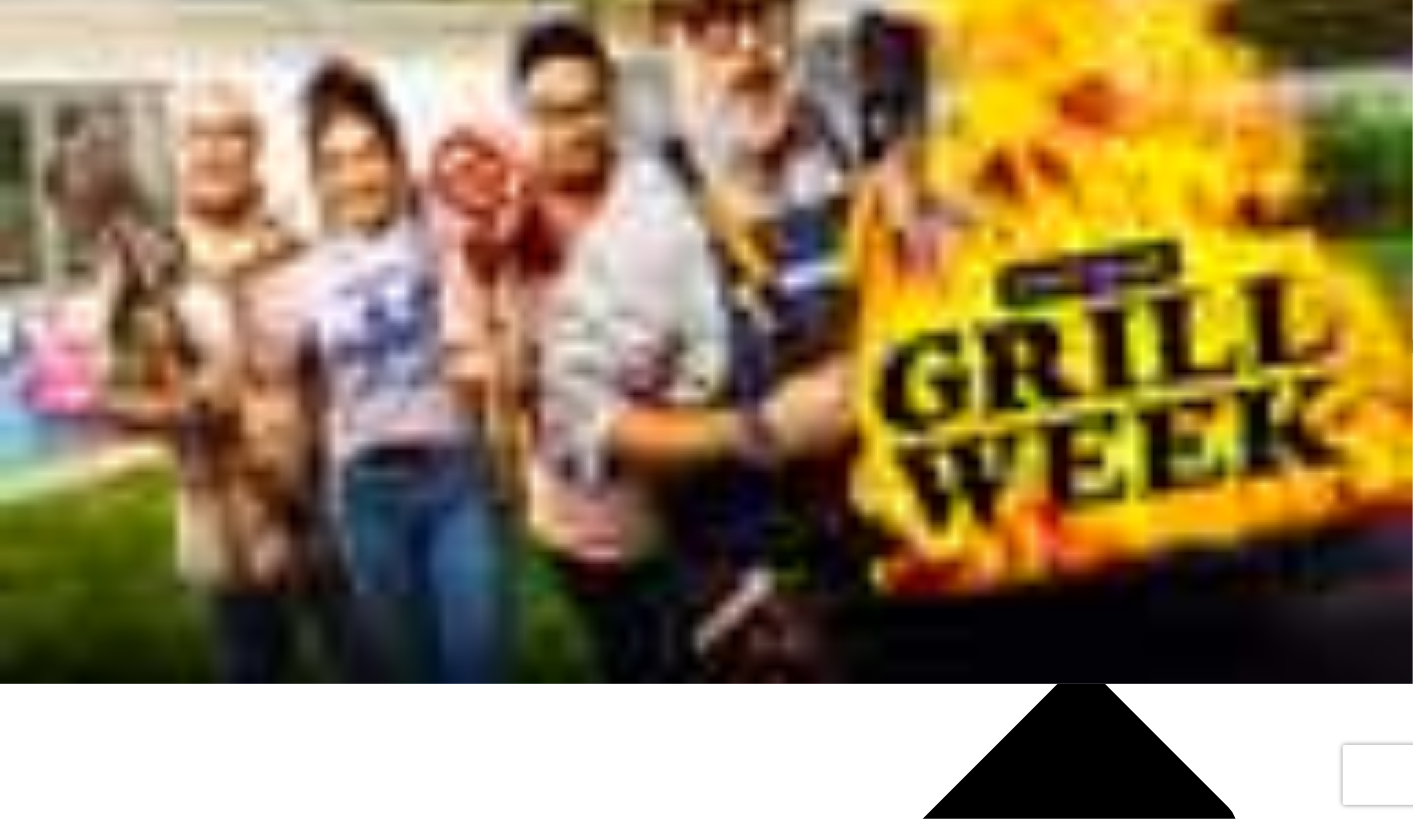 scroll, scrollTop: 0, scrollLeft: 0, axis: both 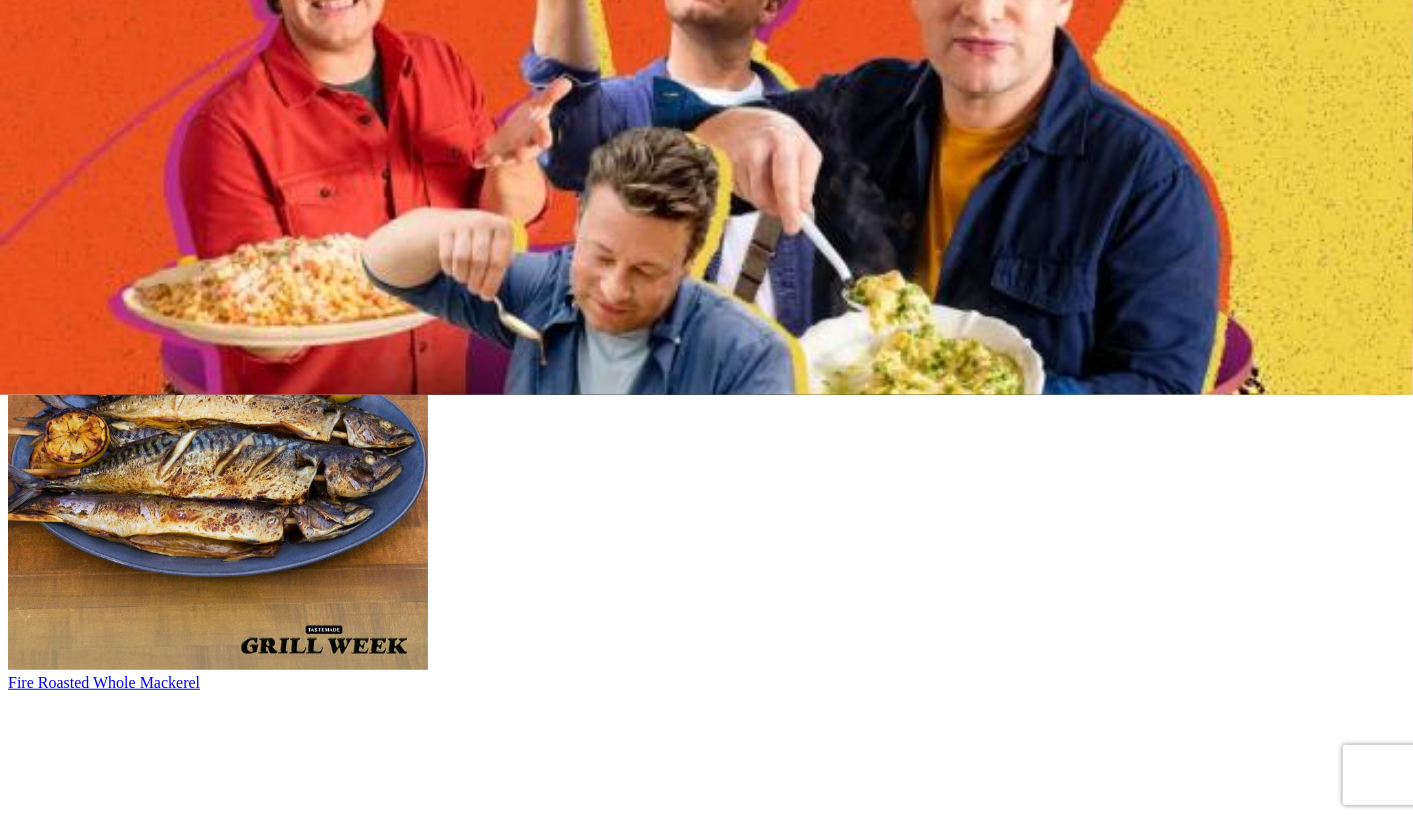 click on "Street Corn" at bounding box center (44, 2596) 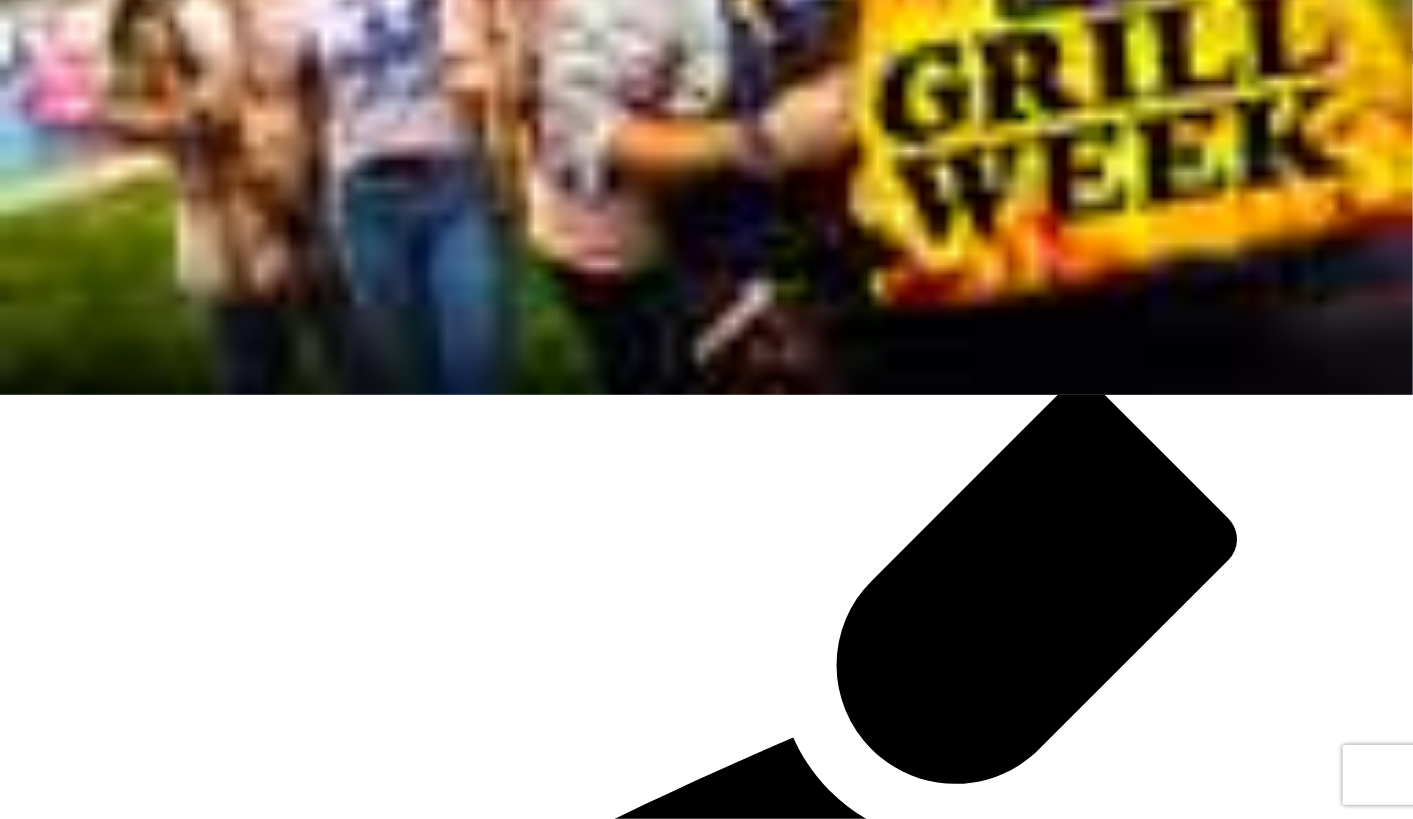 scroll, scrollTop: 0, scrollLeft: 0, axis: both 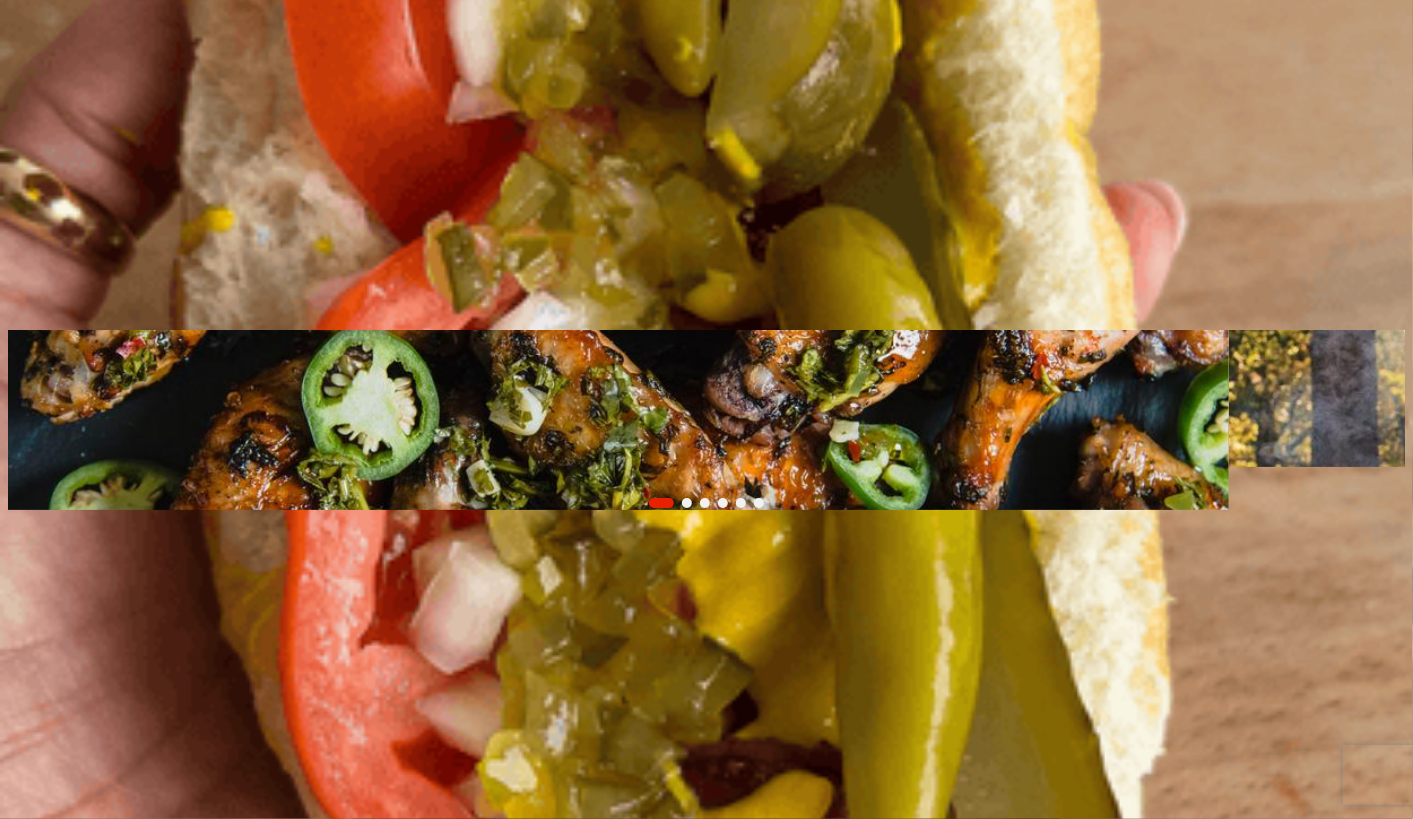 click on "Skip" at bounding box center (45, 18744) 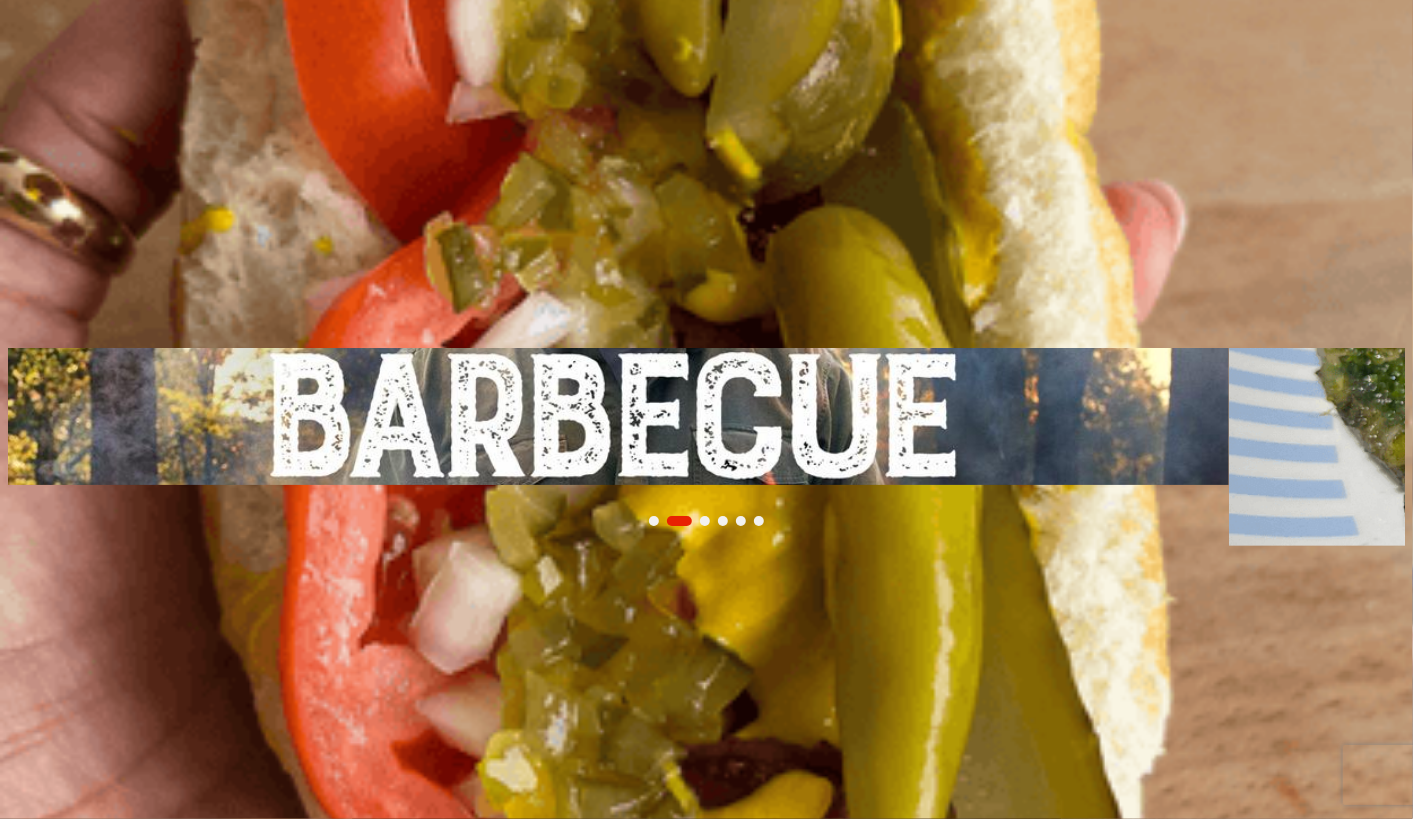 click on "Recipes" at bounding box center (33, 239) 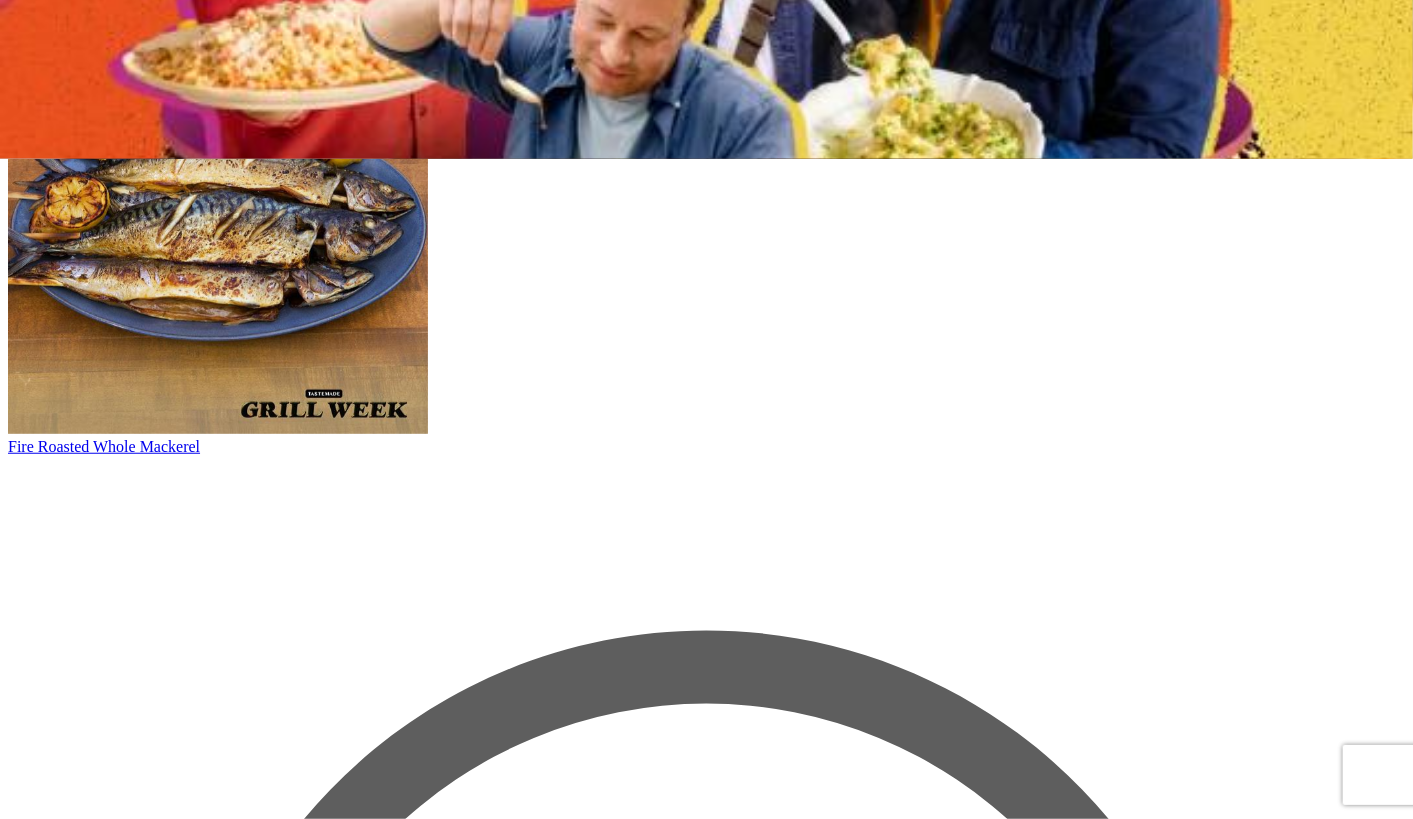 scroll, scrollTop: 656, scrollLeft: 0, axis: vertical 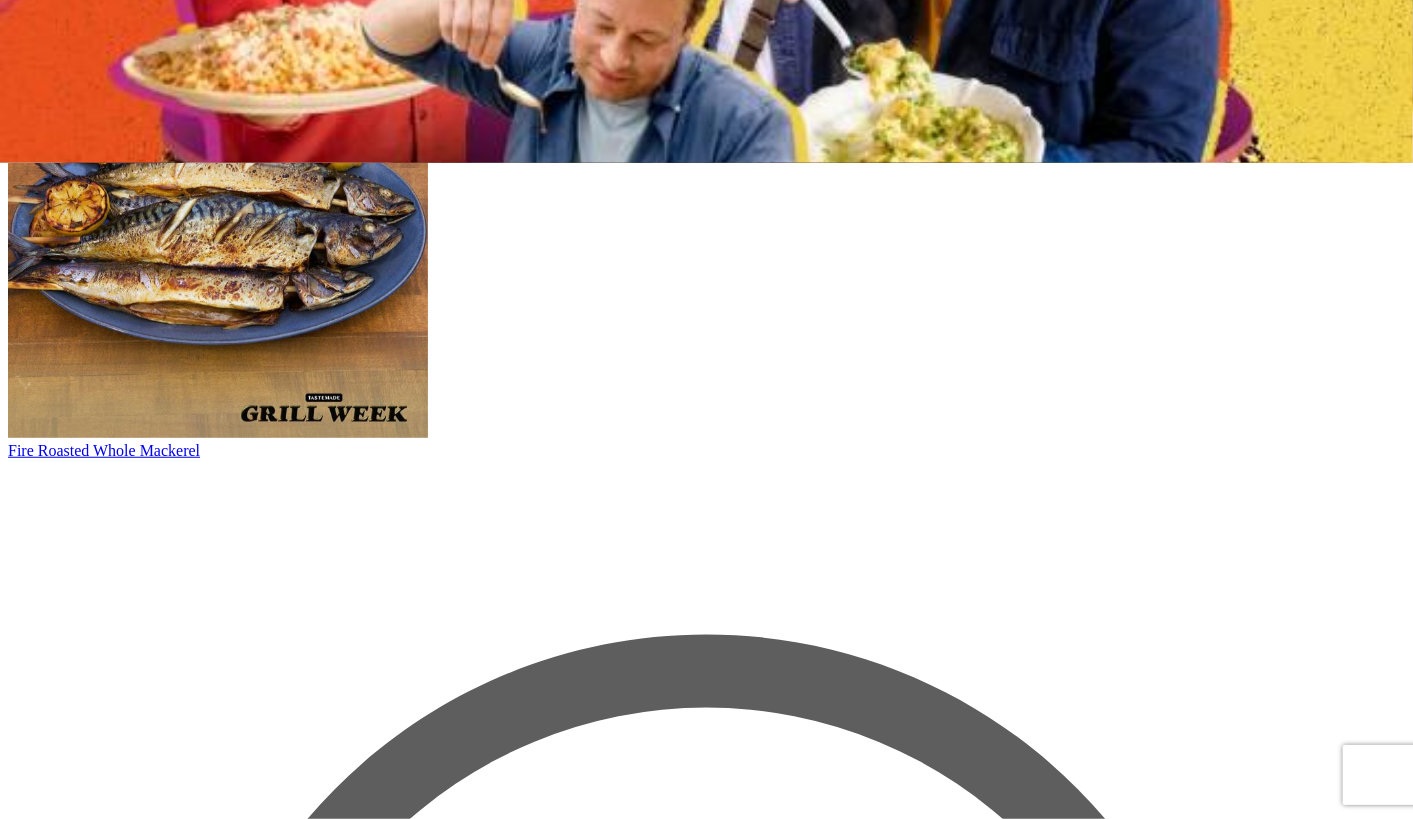 click on "Street Corn" at bounding box center [44, 2364] 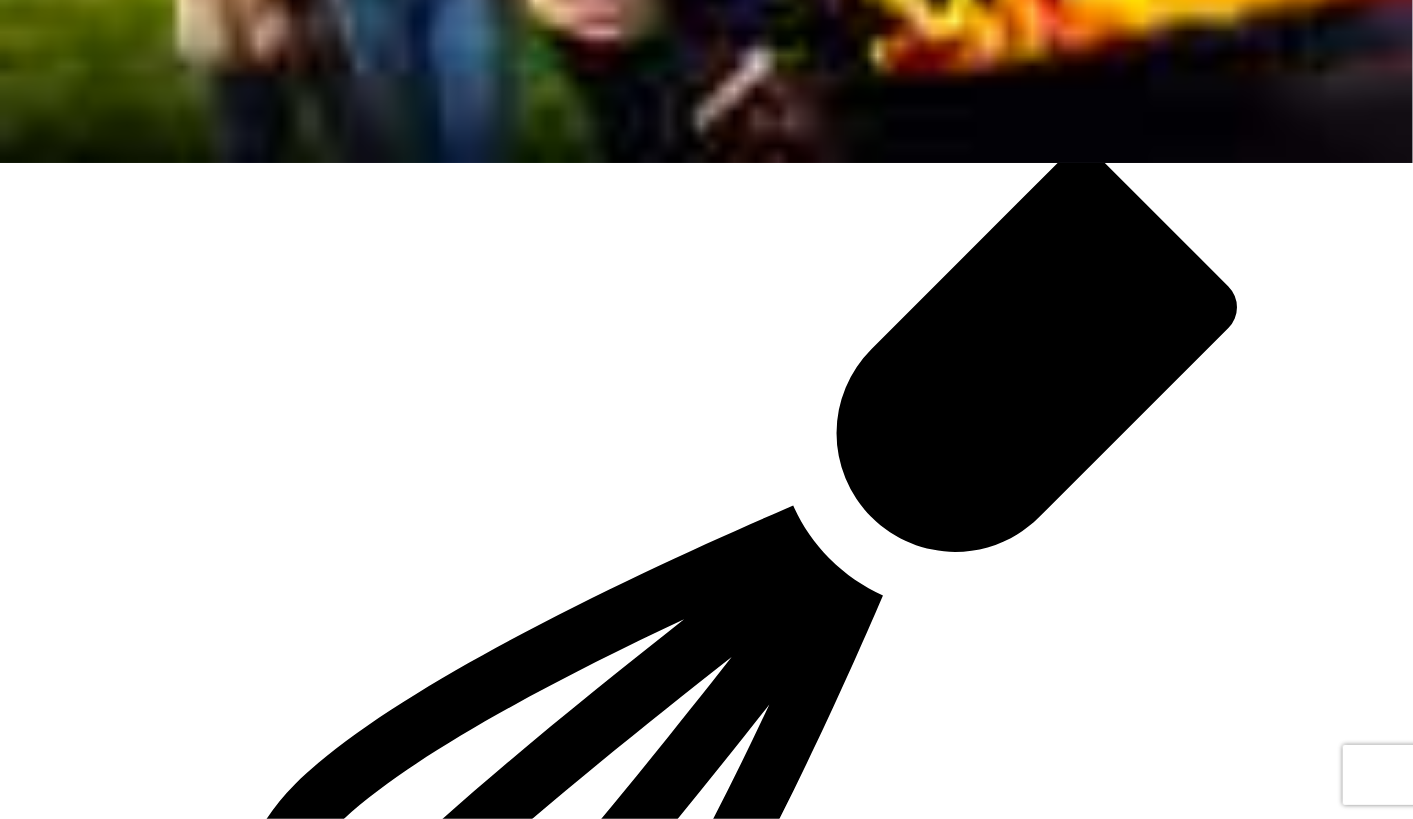 scroll, scrollTop: 0, scrollLeft: 0, axis: both 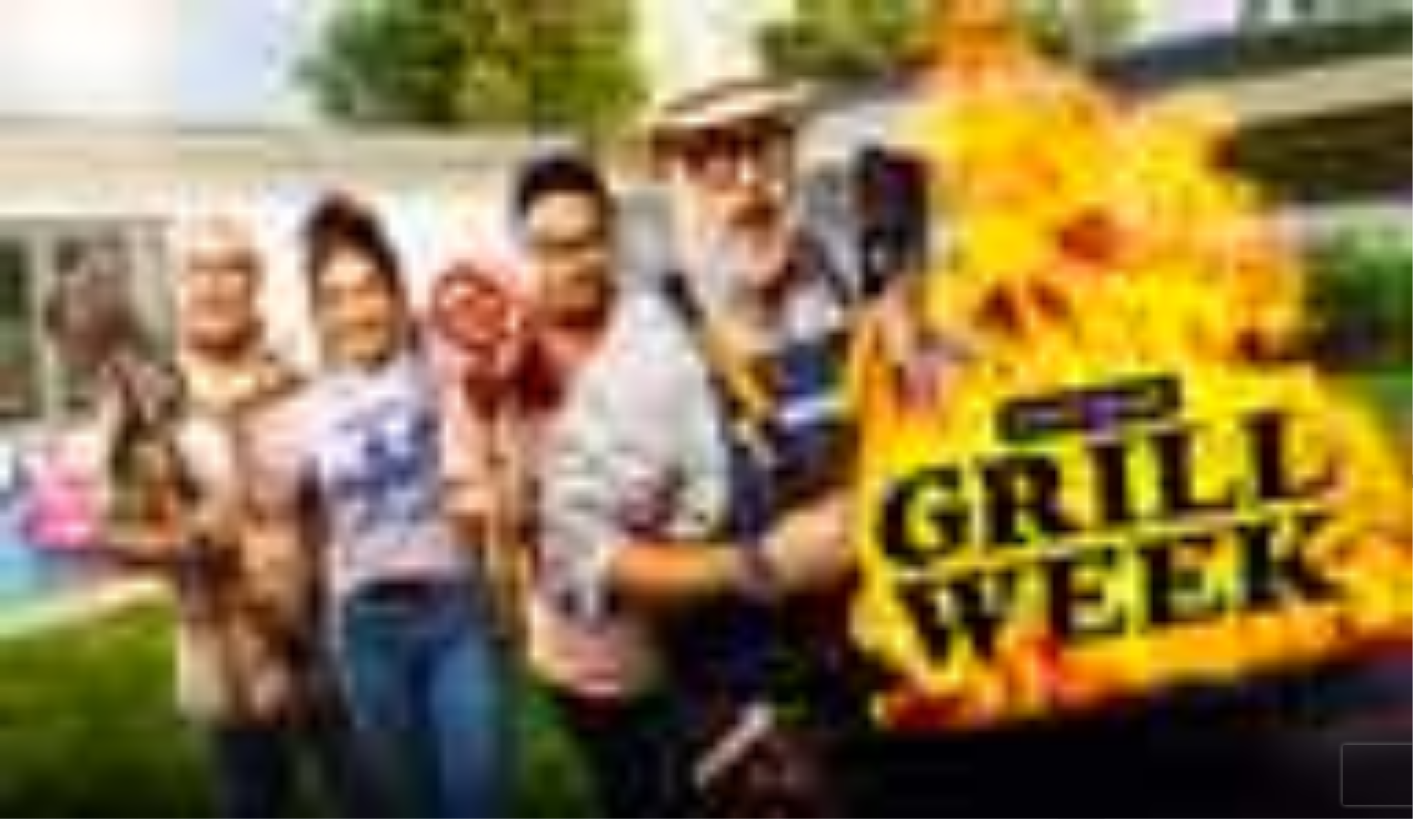 drag, startPoint x: 326, startPoint y: 223, endPoint x: 158, endPoint y: 225, distance: 168.0119 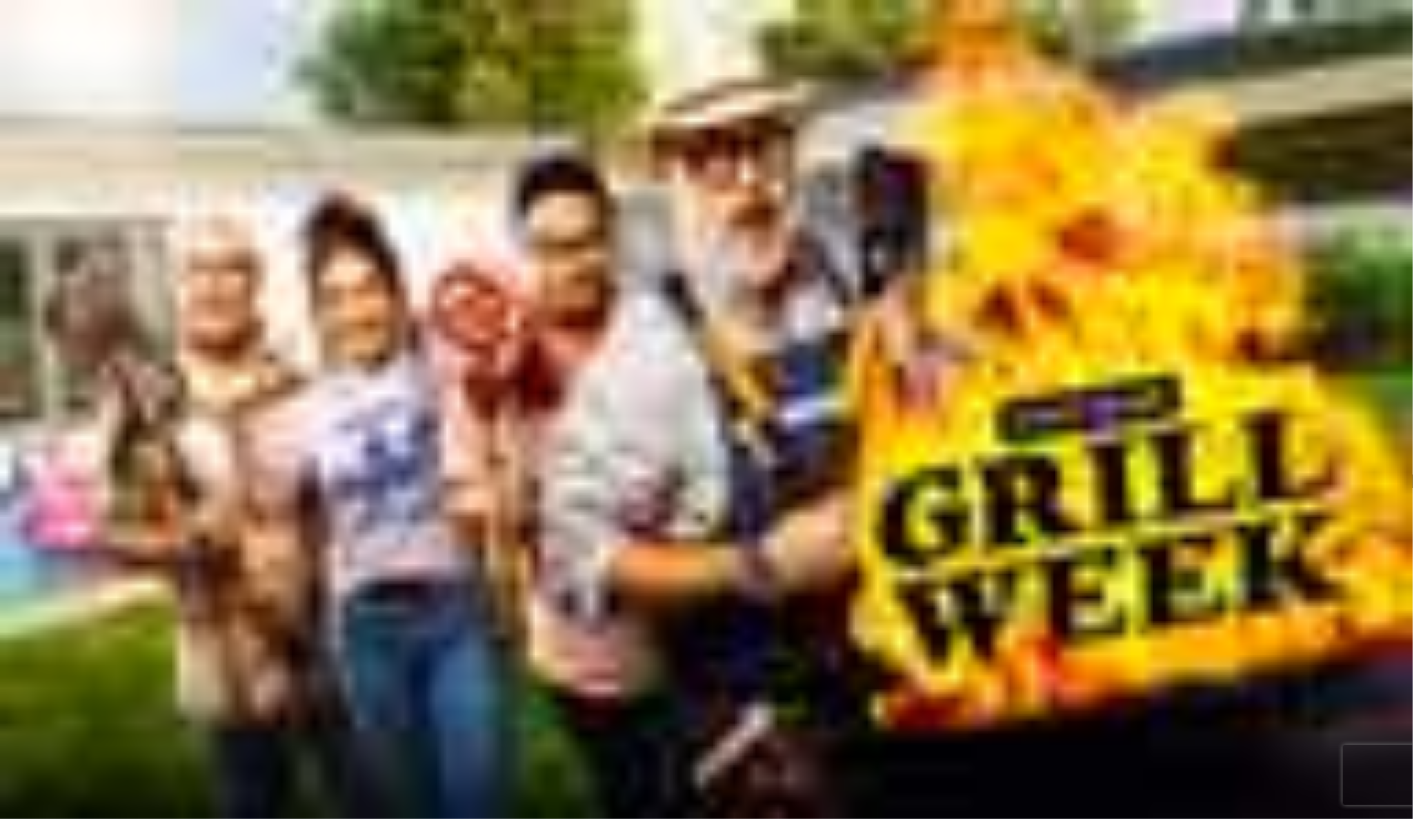 click on "Tastemade+ Membership" at bounding box center [89, 330] 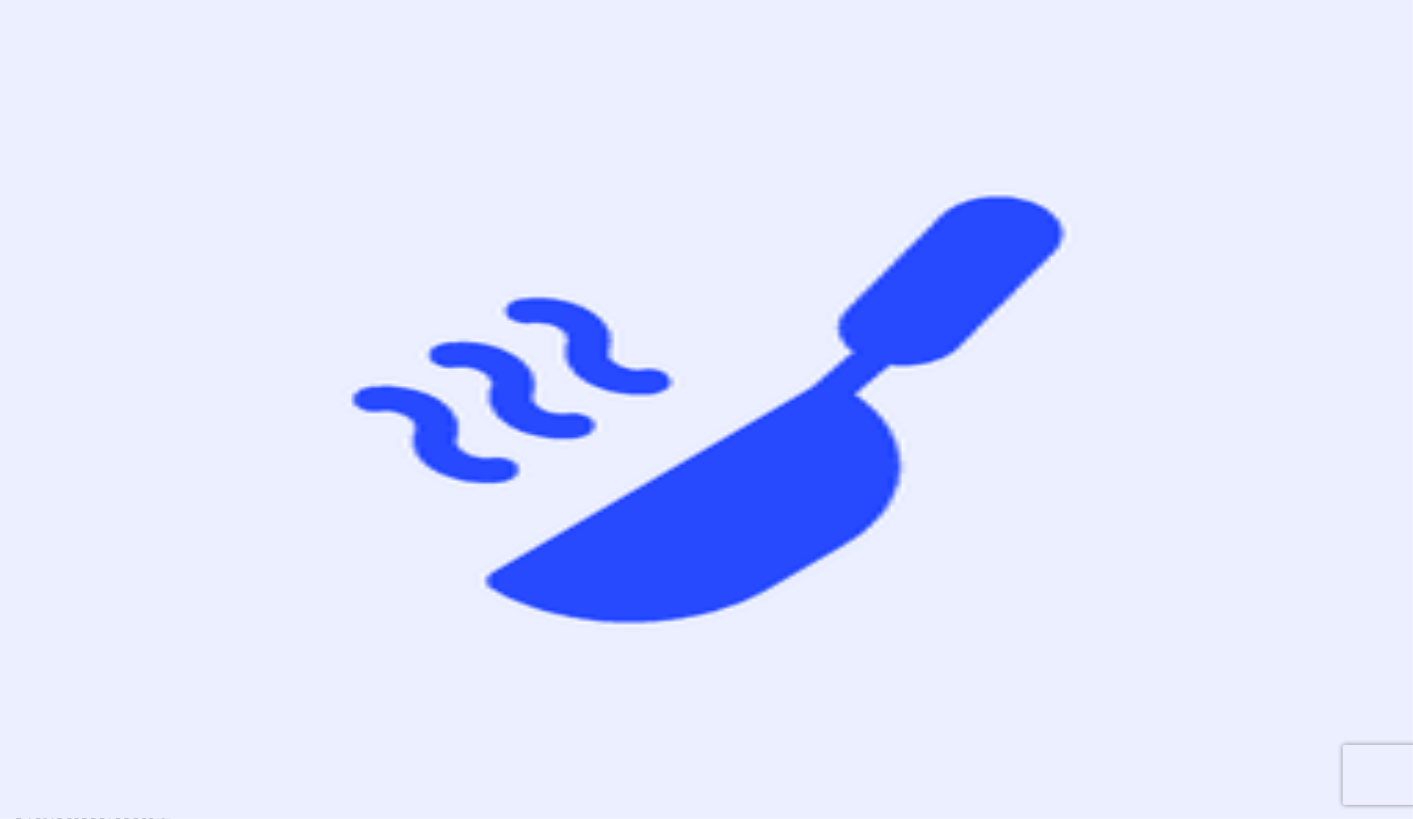 click at bounding box center (706, 409) 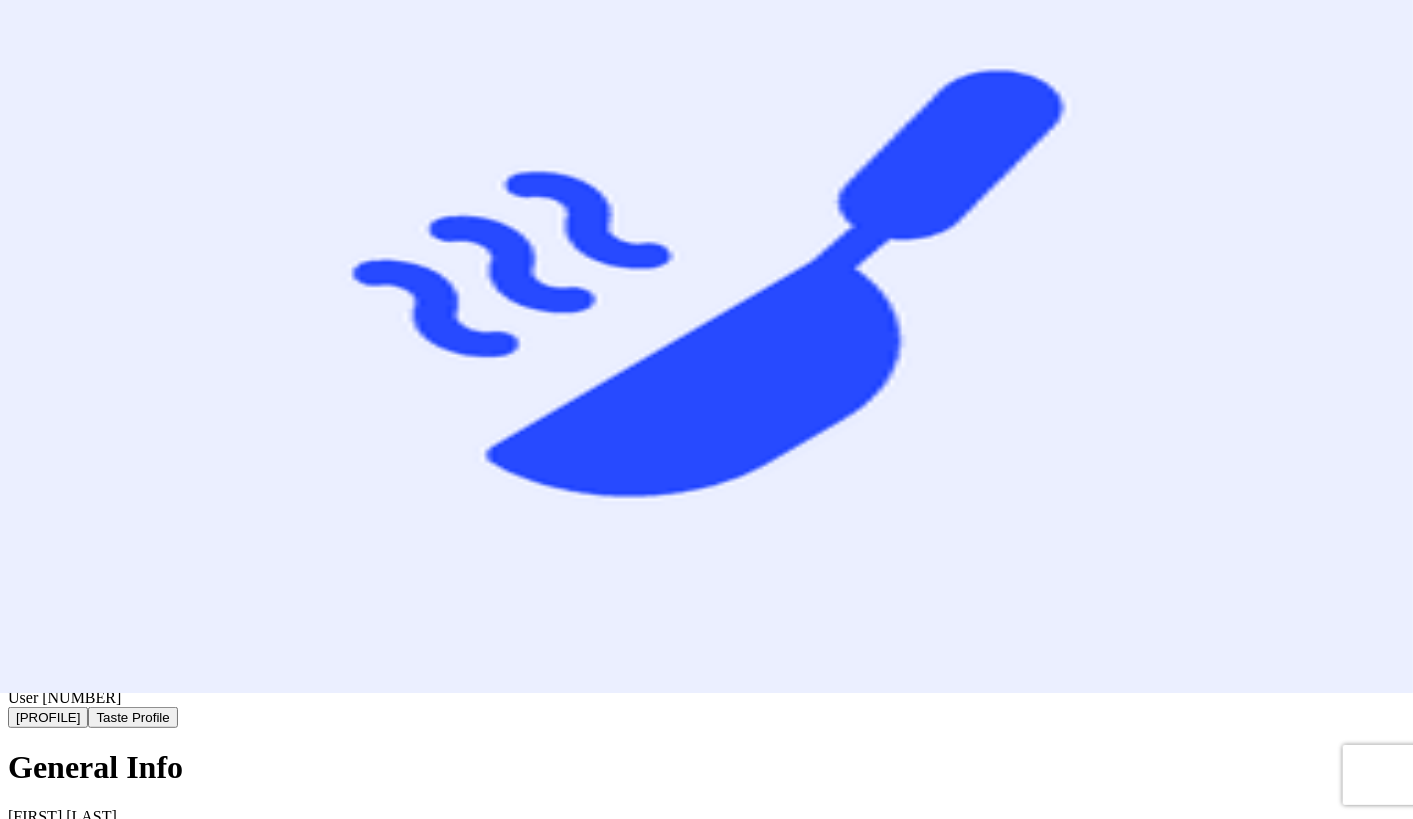 scroll, scrollTop: 136, scrollLeft: 0, axis: vertical 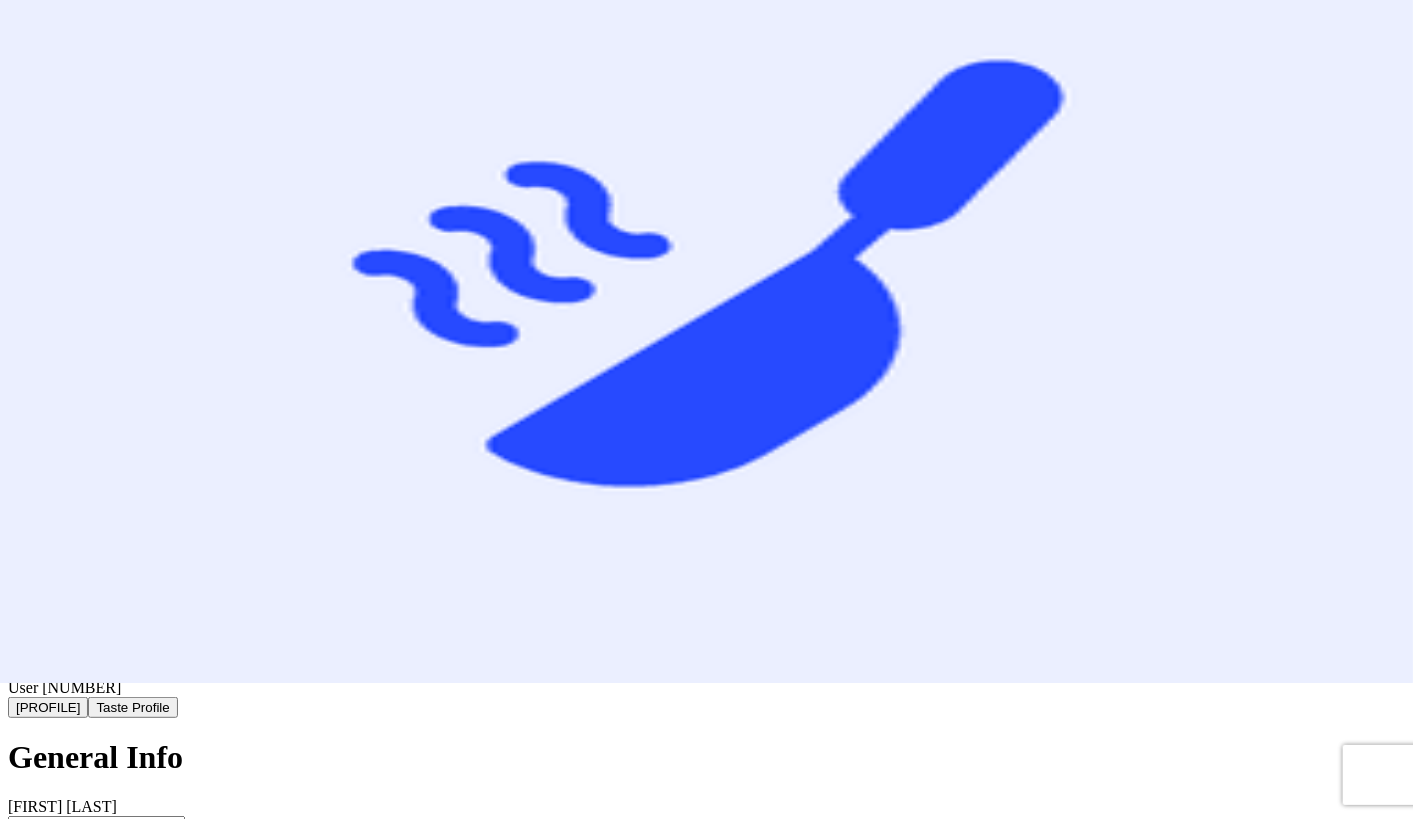 drag, startPoint x: 687, startPoint y: 643, endPoint x: 474, endPoint y: 644, distance: 213.00235 